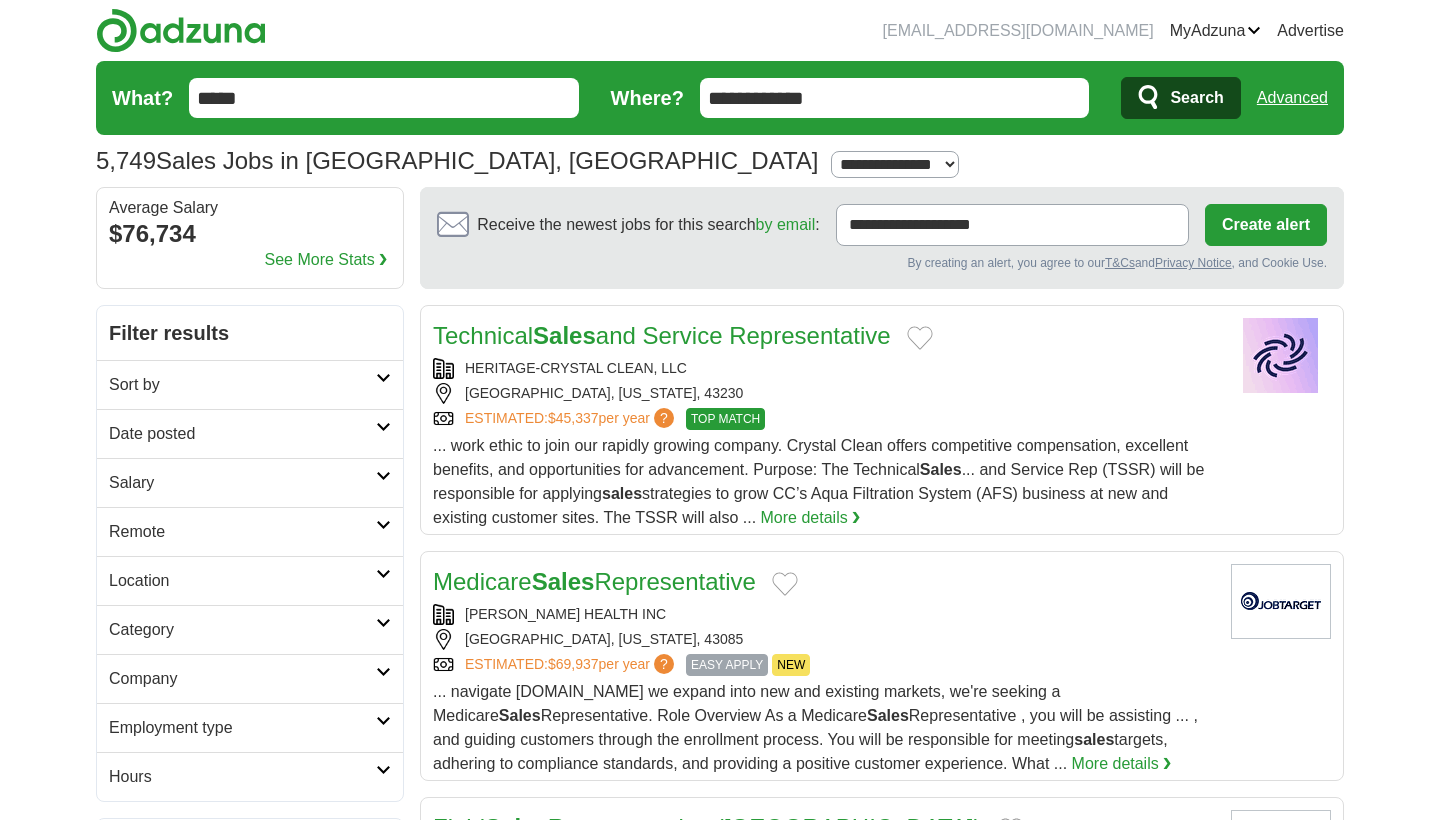 scroll, scrollTop: 0, scrollLeft: 0, axis: both 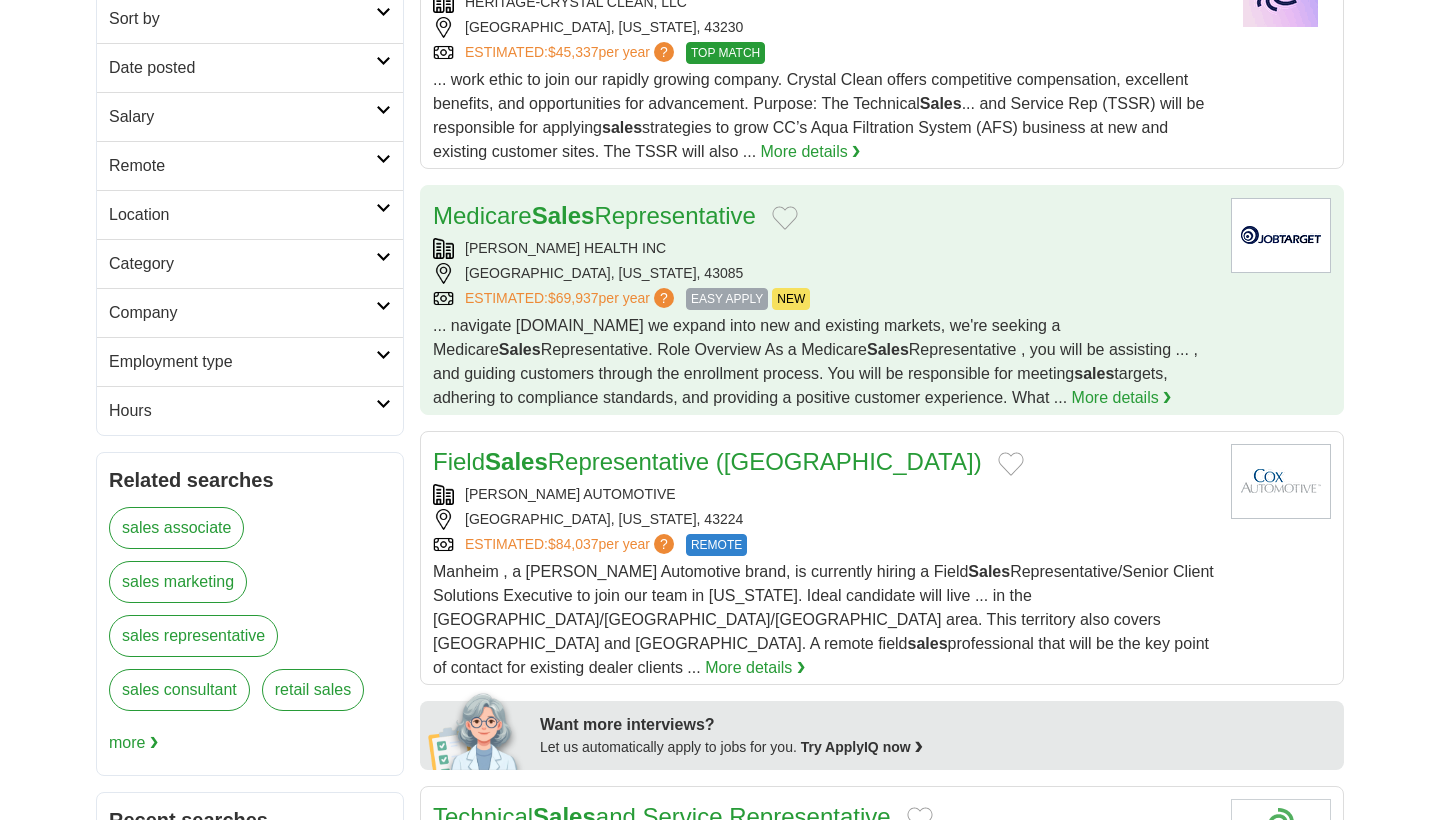 click on "ESTIMATED:
$69,937
per year
?
EASY APPLY NEW" at bounding box center [824, 299] 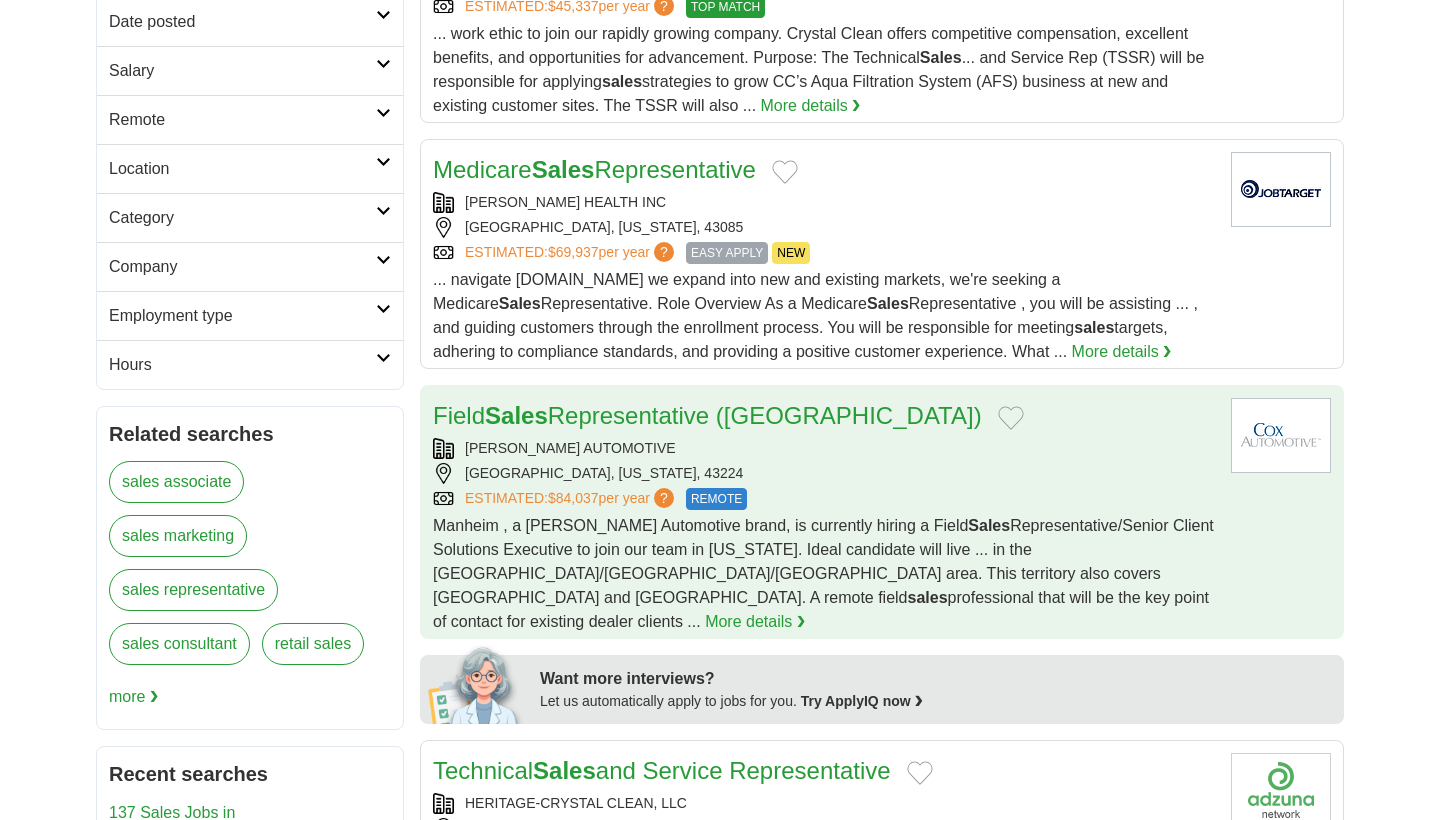 scroll, scrollTop: 413, scrollLeft: 0, axis: vertical 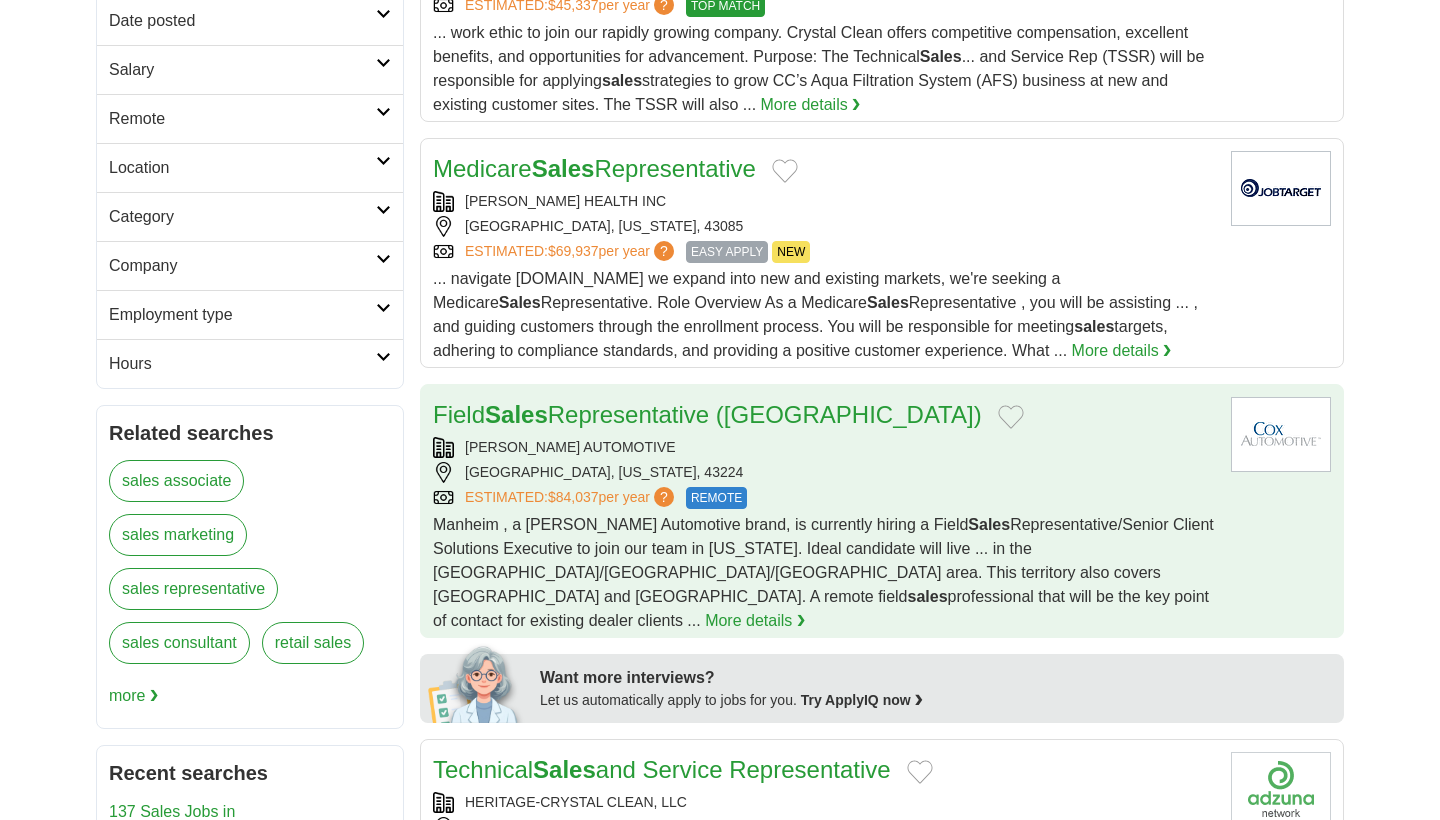 click on "ESTIMATED:
$84,037
per year
?
REMOTE" at bounding box center (824, 498) 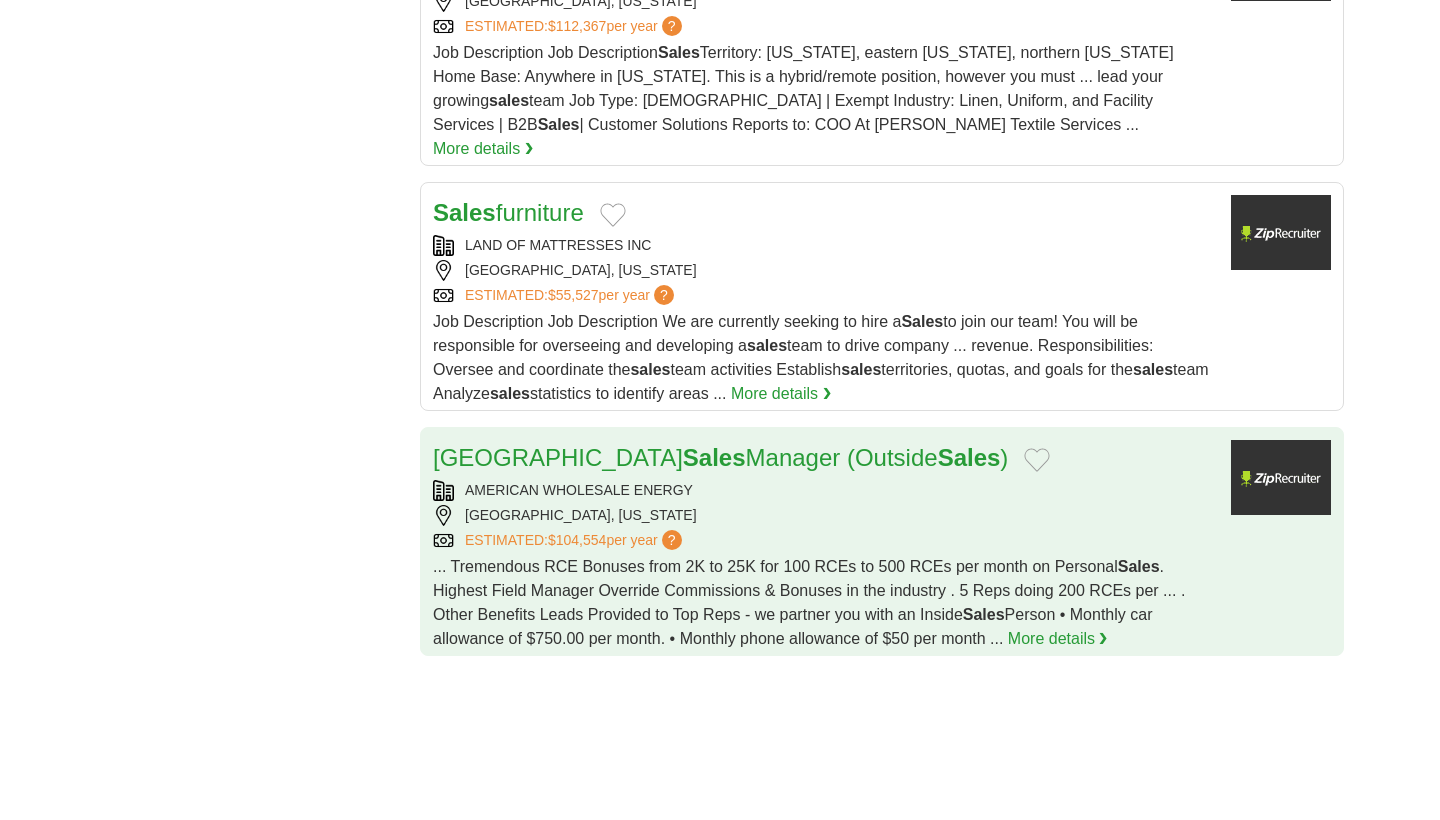 scroll, scrollTop: 2320, scrollLeft: 0, axis: vertical 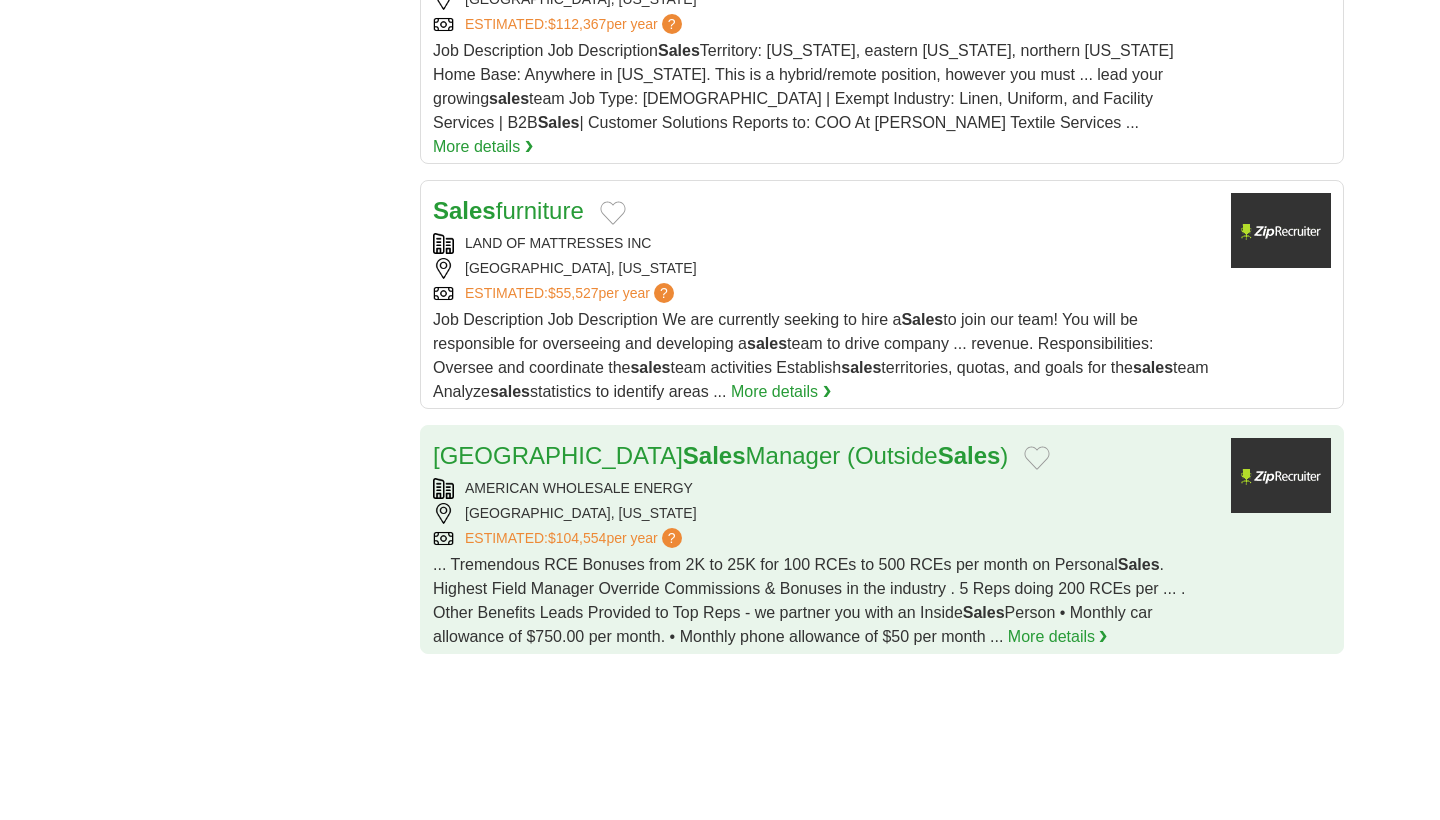 click on "[GEOGRAPHIC_DATA], [US_STATE]" at bounding box center [824, 513] 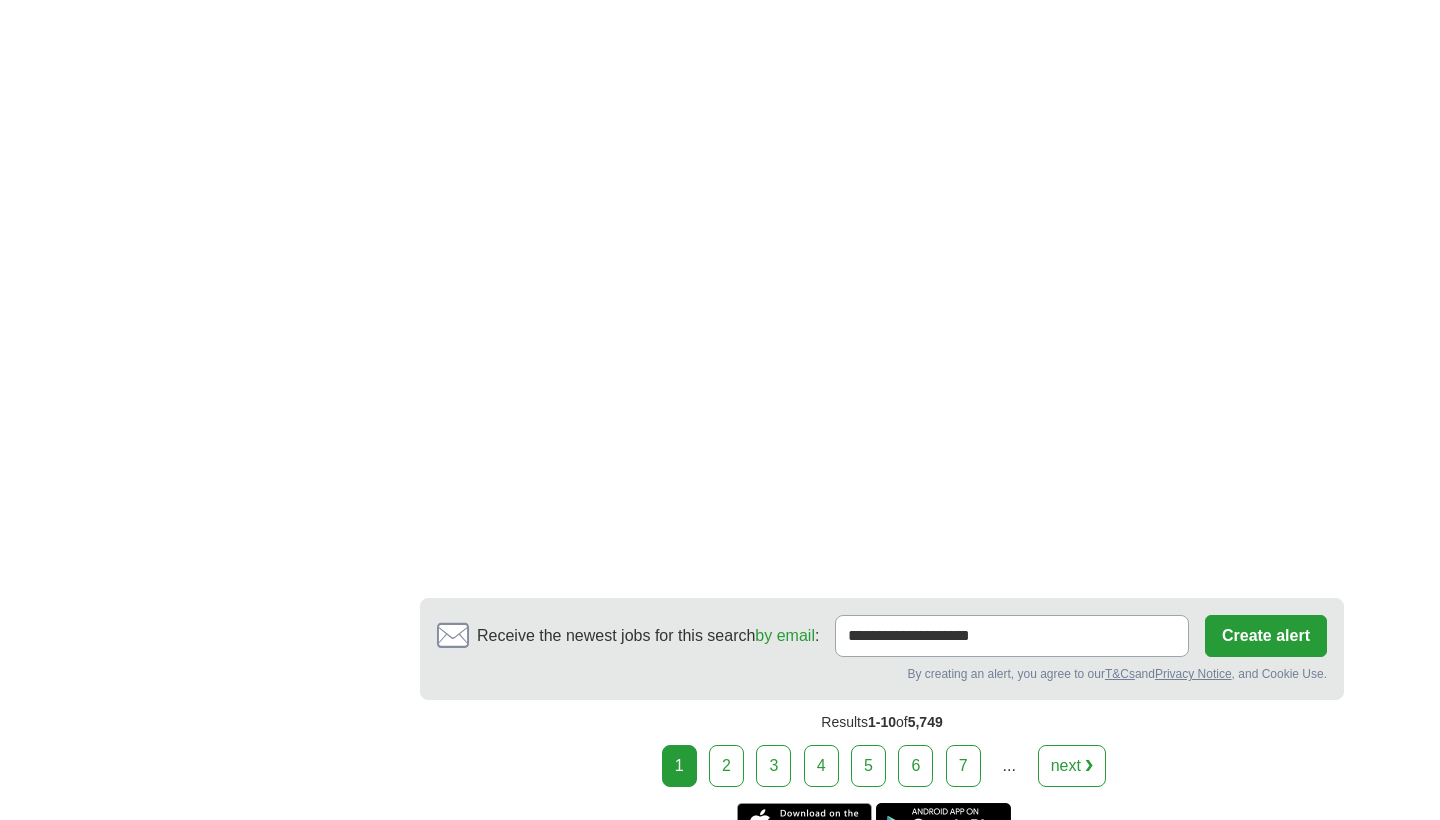 scroll, scrollTop: 3700, scrollLeft: 0, axis: vertical 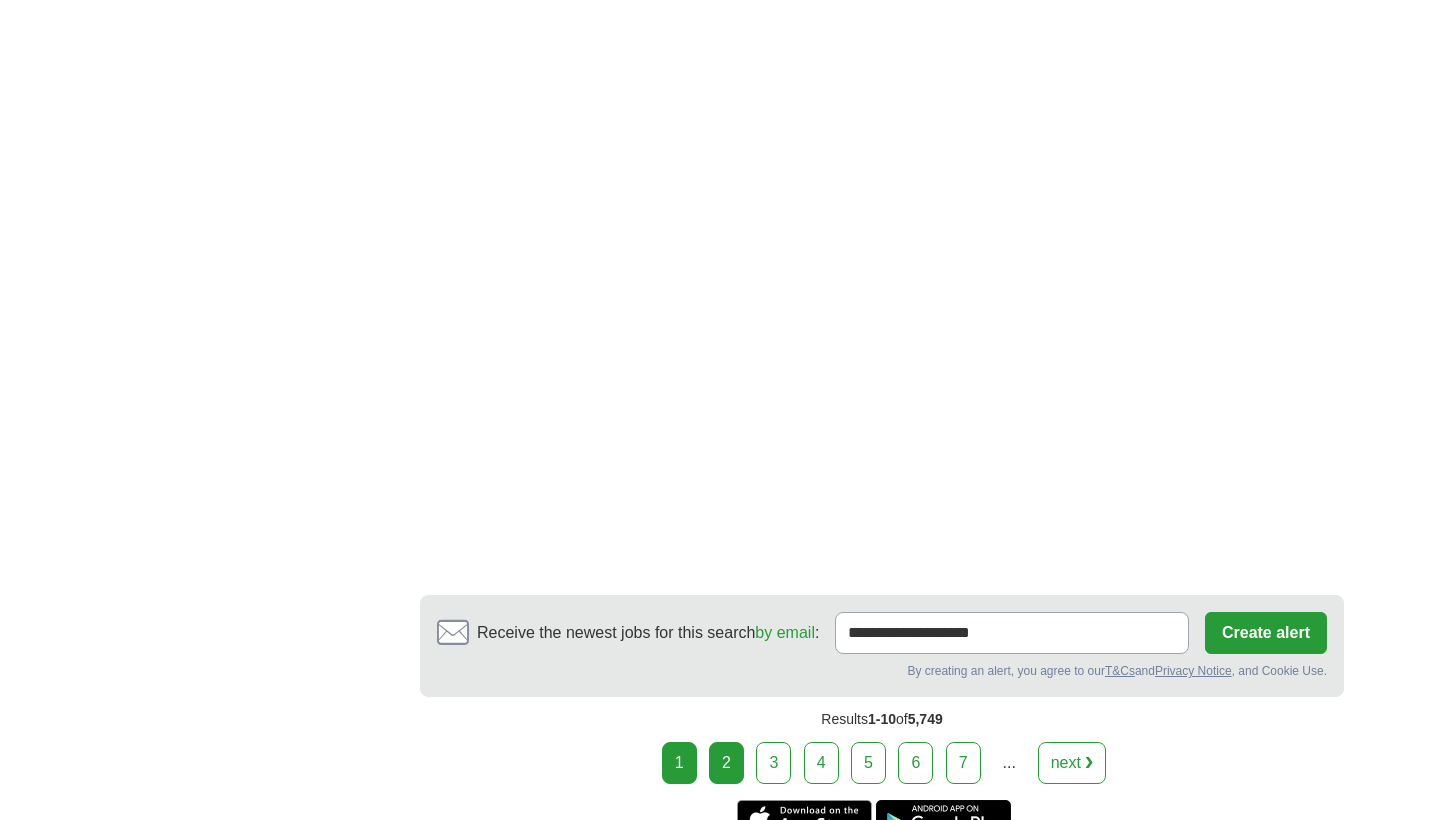click on "2" at bounding box center [726, 763] 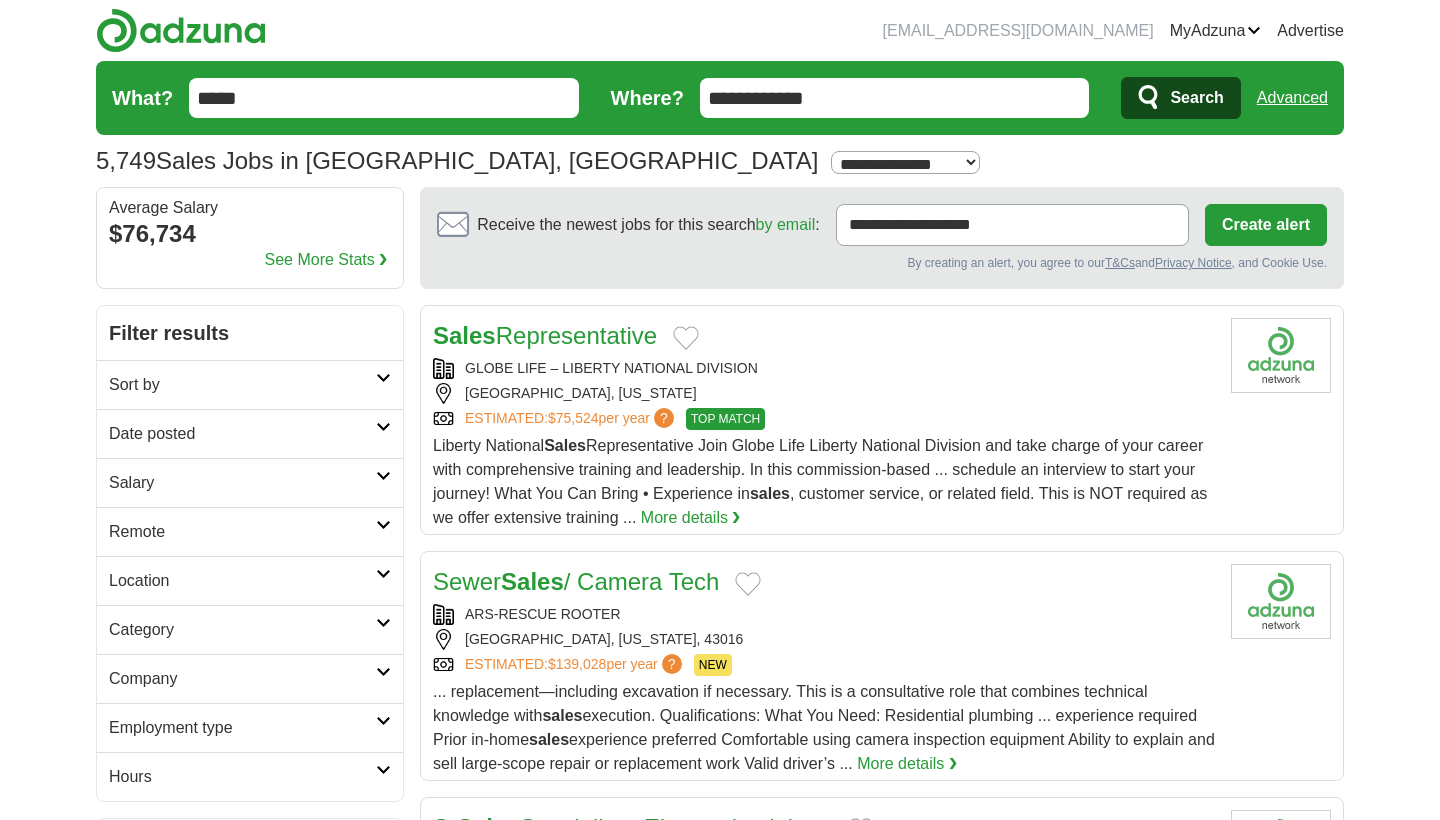 scroll, scrollTop: 0, scrollLeft: 0, axis: both 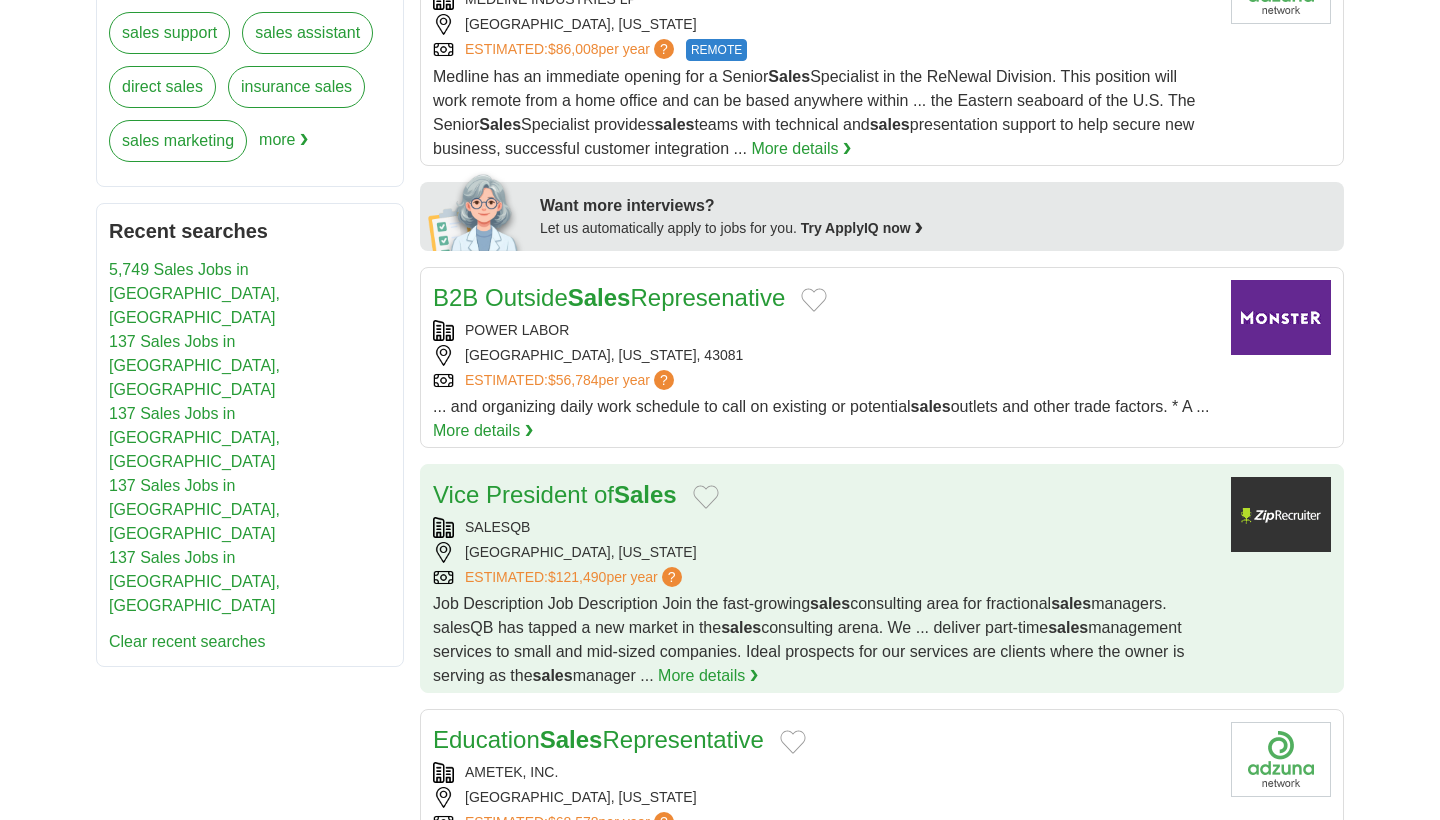 click on "SALESQB" at bounding box center [824, 527] 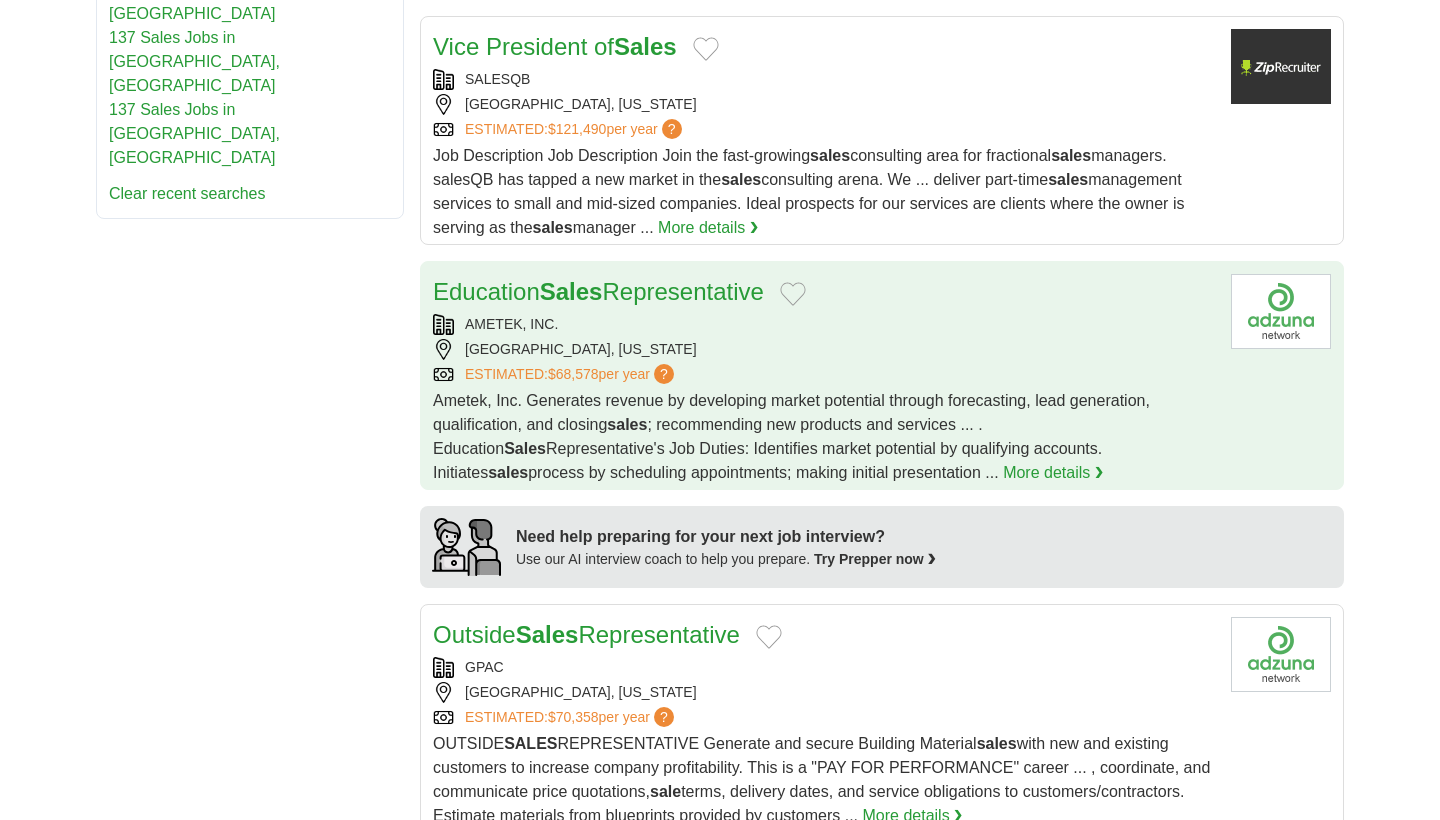 scroll, scrollTop: 1309, scrollLeft: 0, axis: vertical 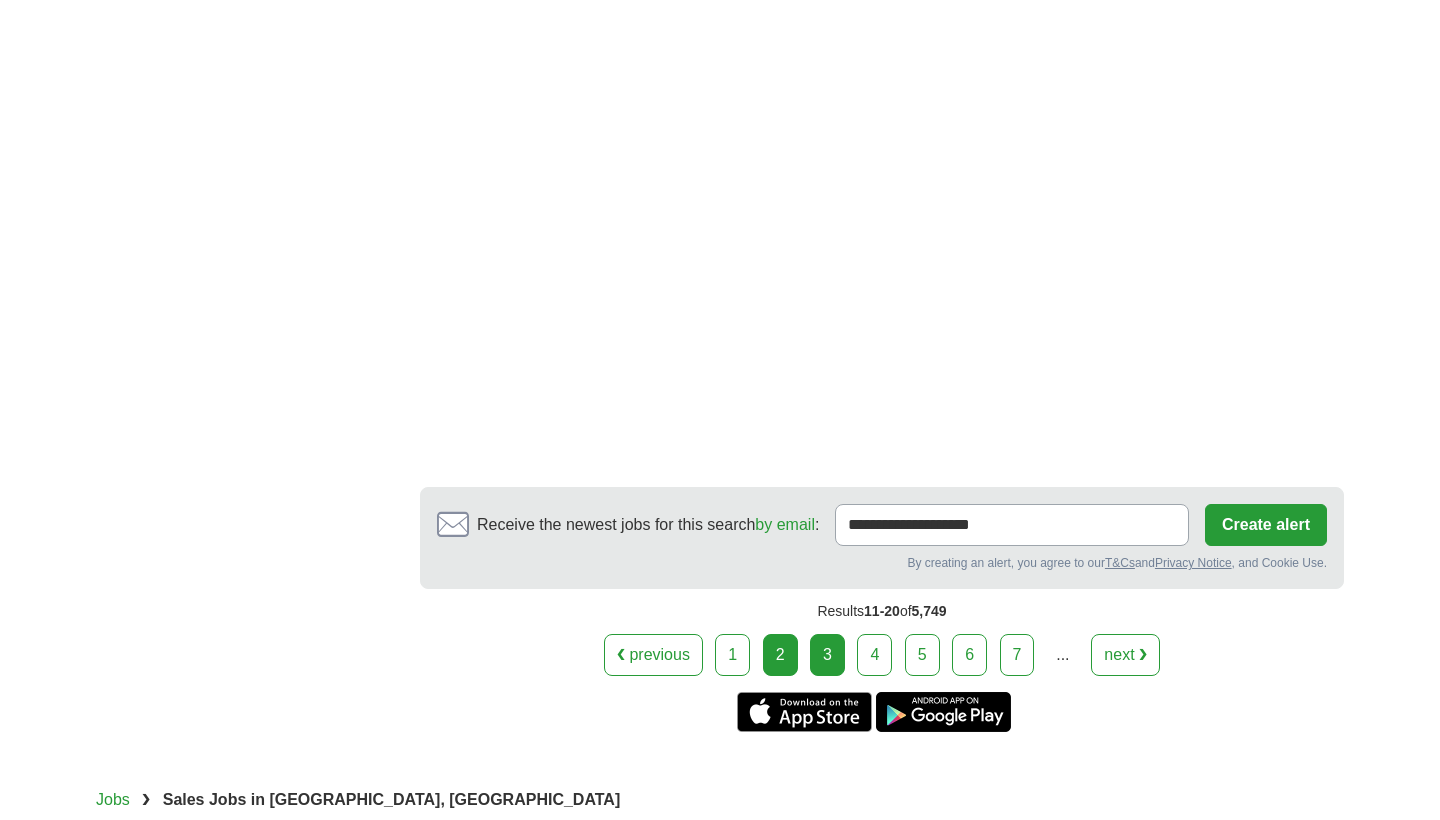 click on "3" at bounding box center (827, 655) 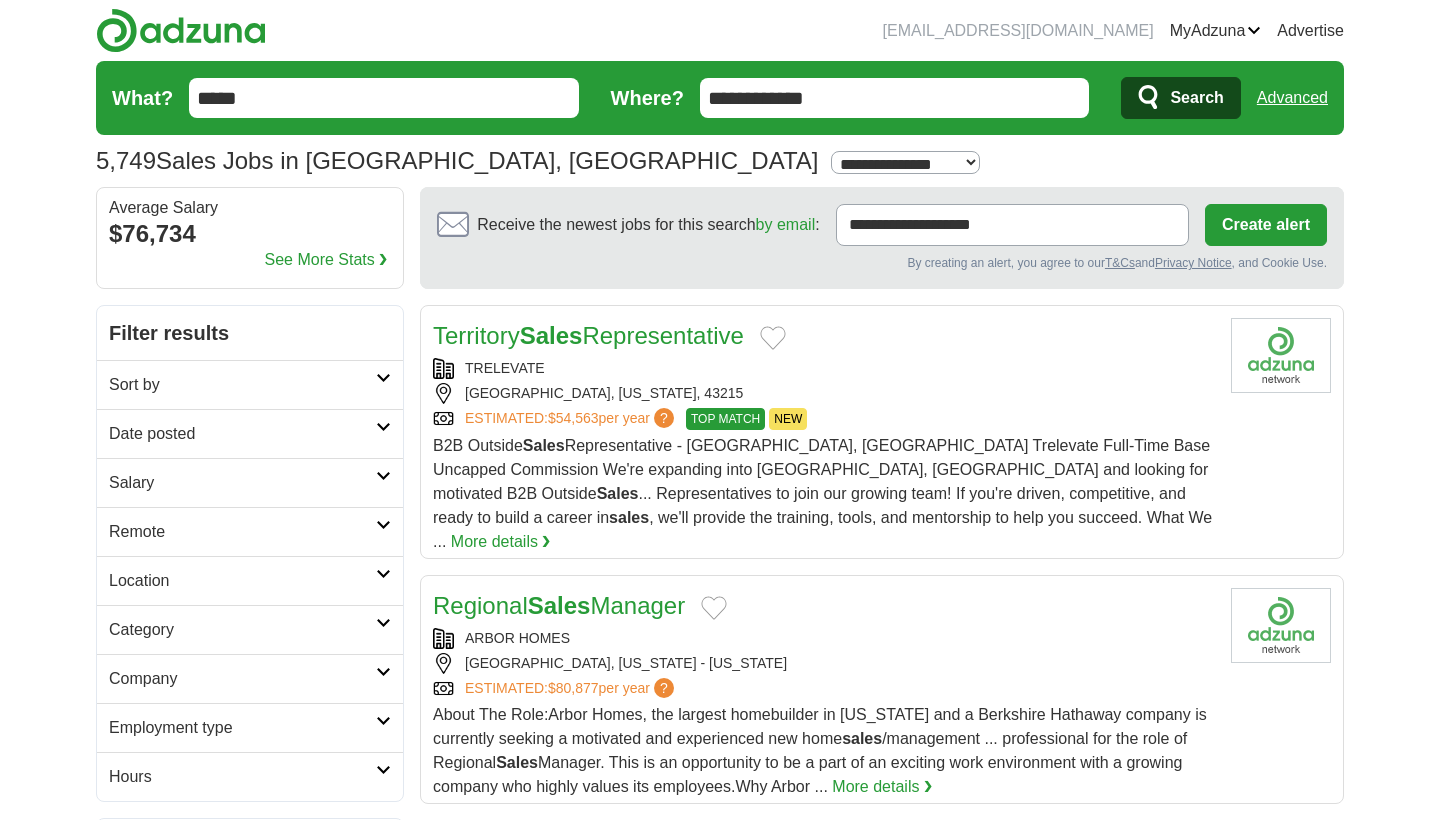 scroll, scrollTop: 0, scrollLeft: 0, axis: both 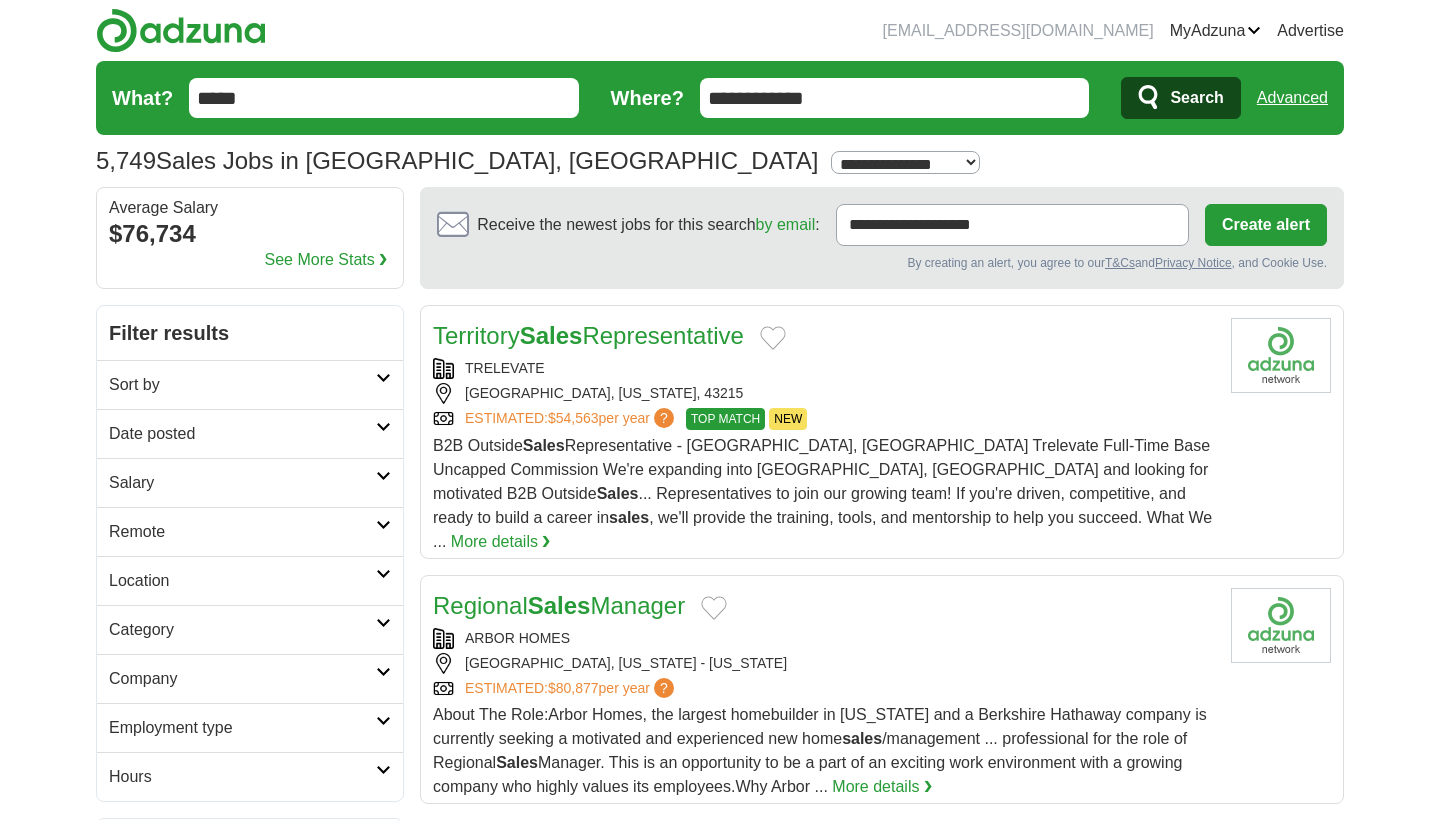 click on "Salary" at bounding box center (242, 483) 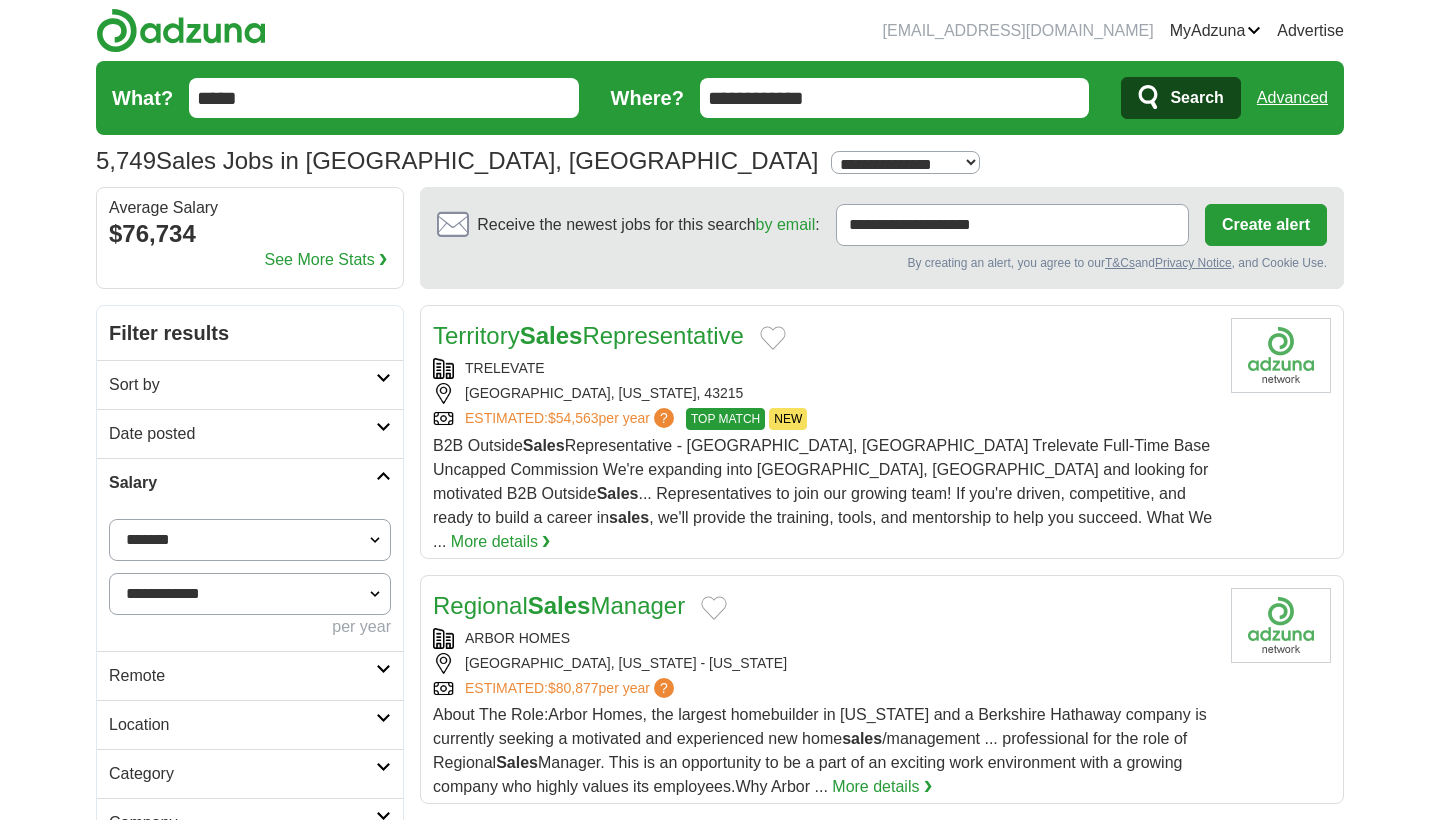 select on "*****" 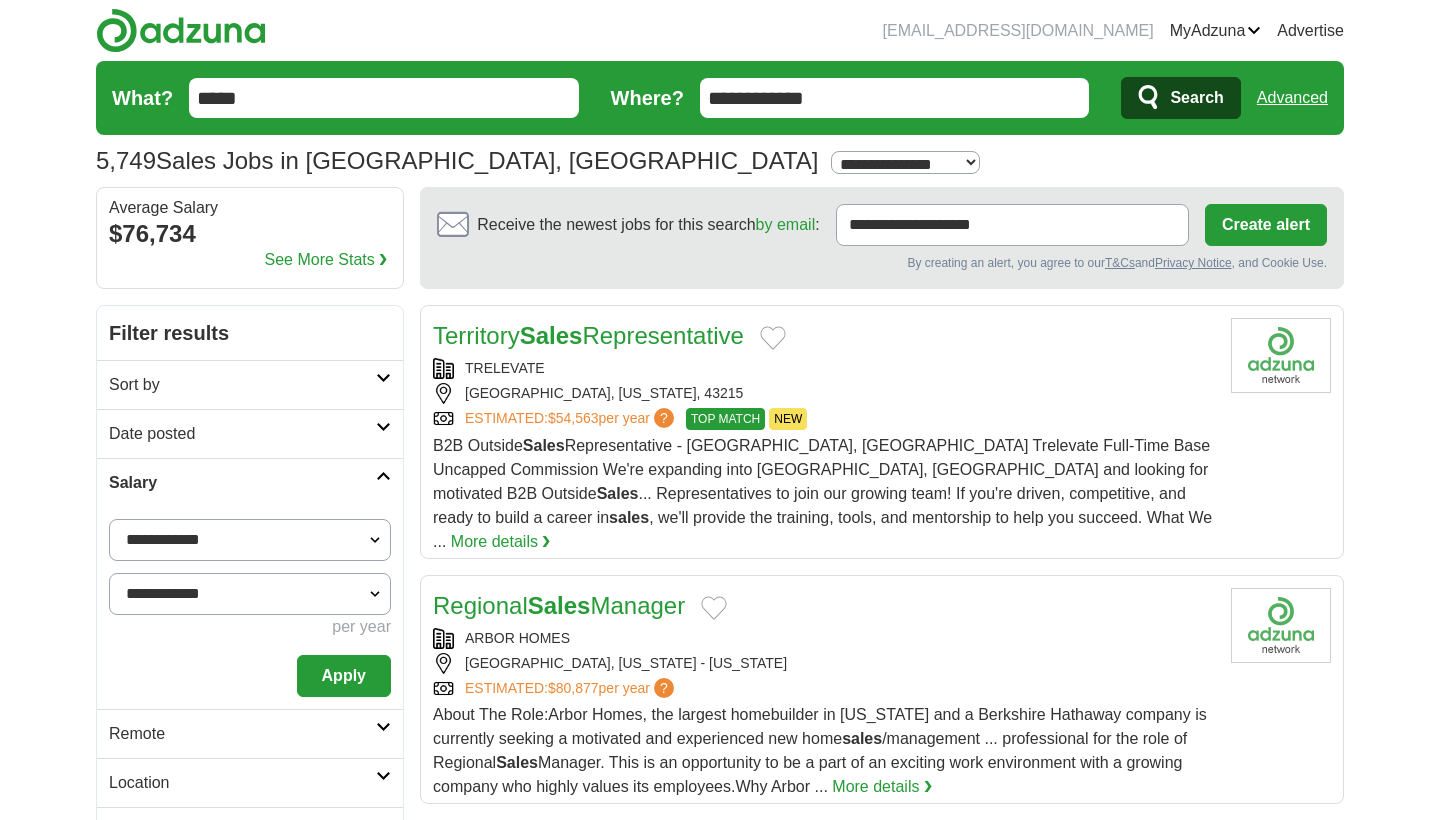 click on "Sort by" at bounding box center (242, 385) 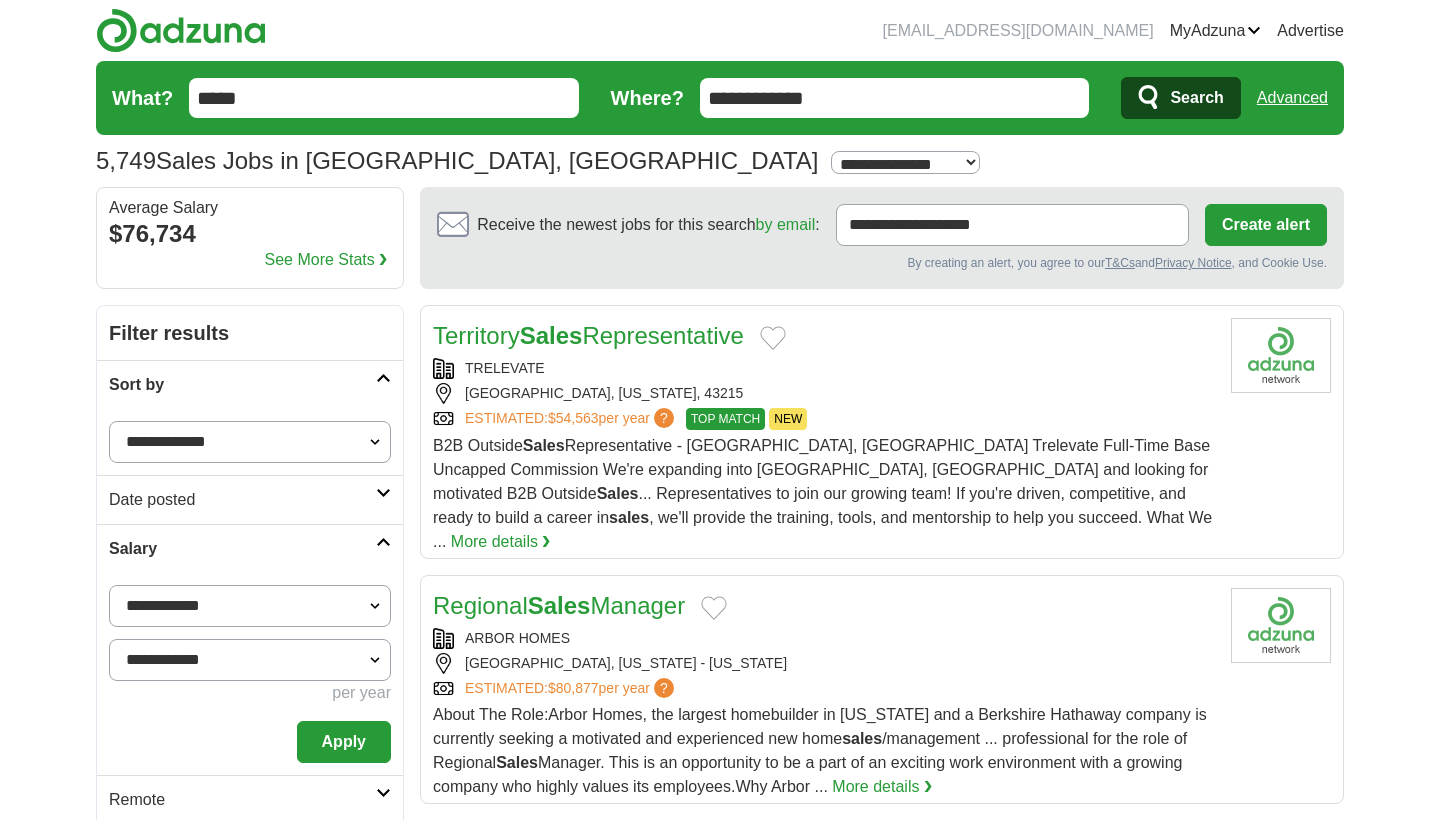 click on "Date posted" at bounding box center (242, 500) 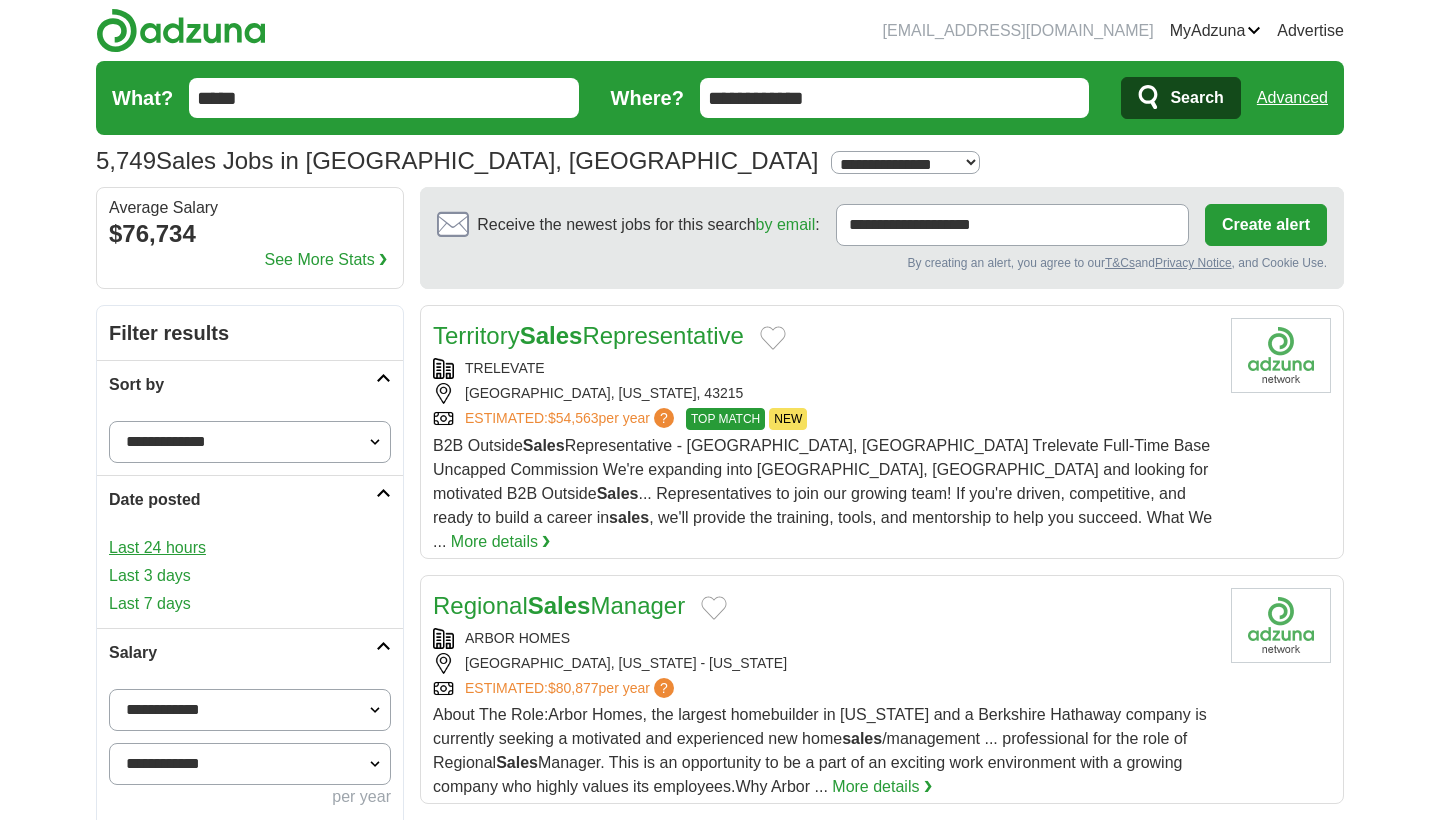 click on "Last 24 hours" at bounding box center (250, 548) 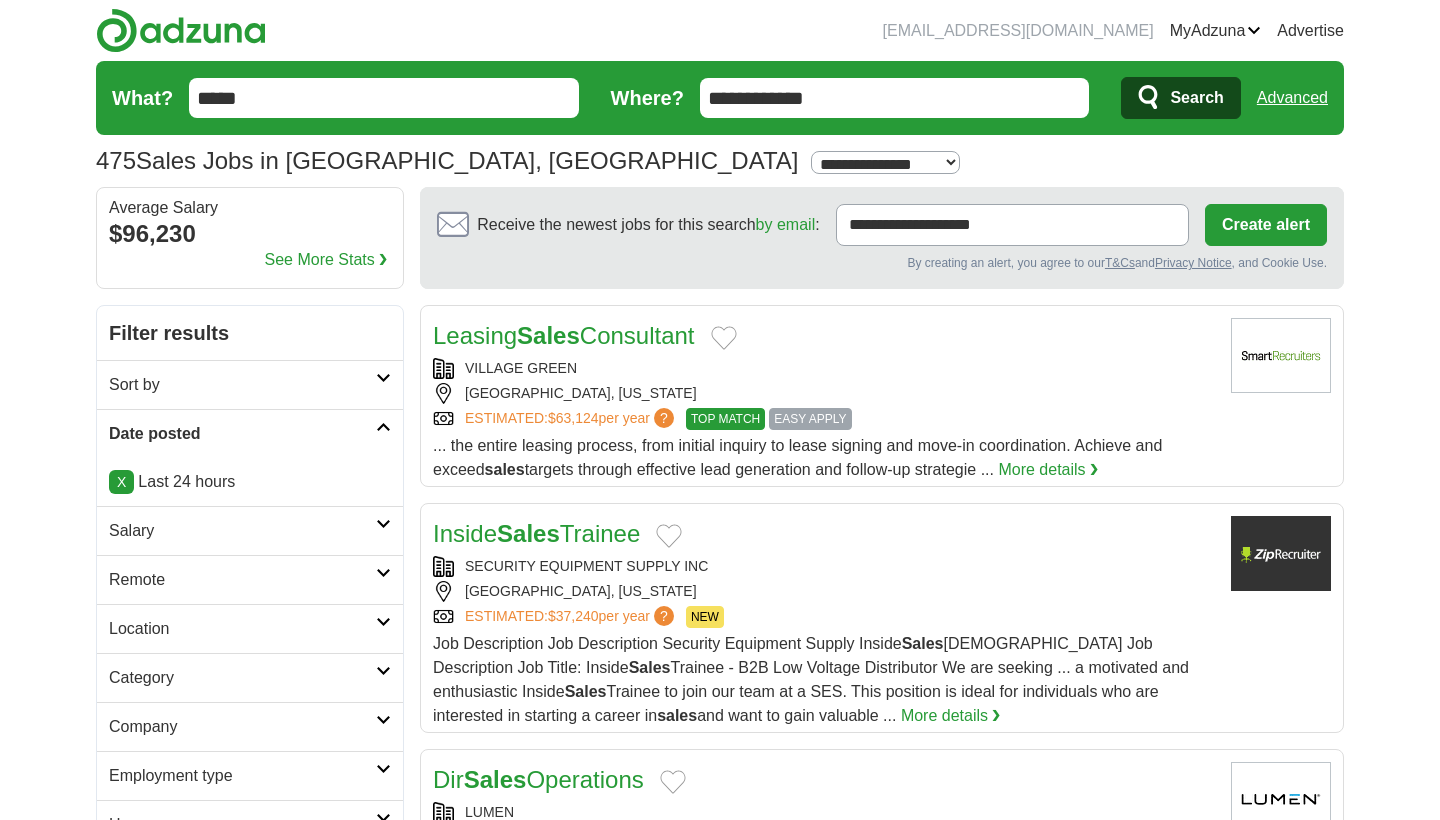 scroll, scrollTop: 0, scrollLeft: 0, axis: both 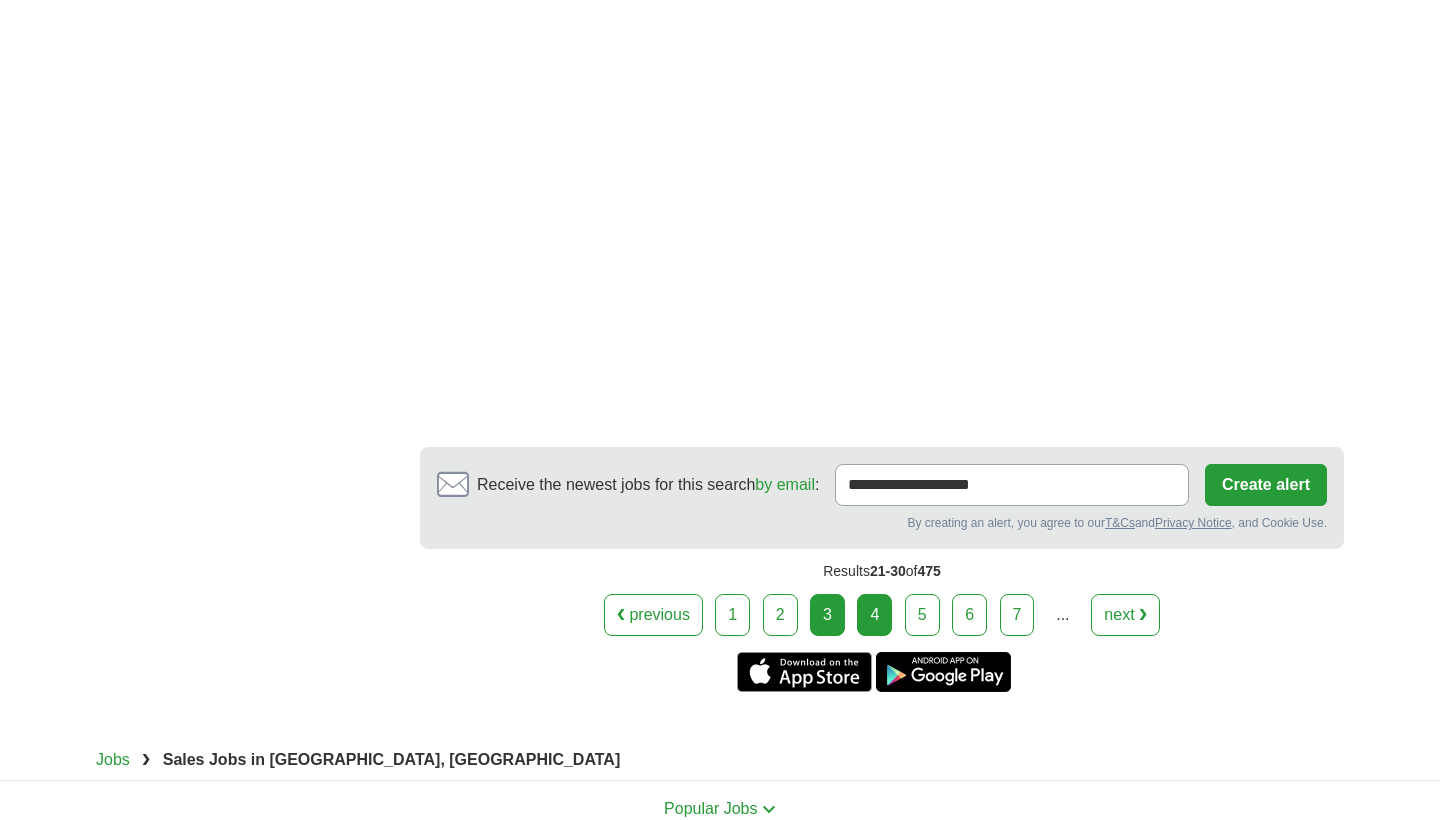 click on "4" at bounding box center [874, 615] 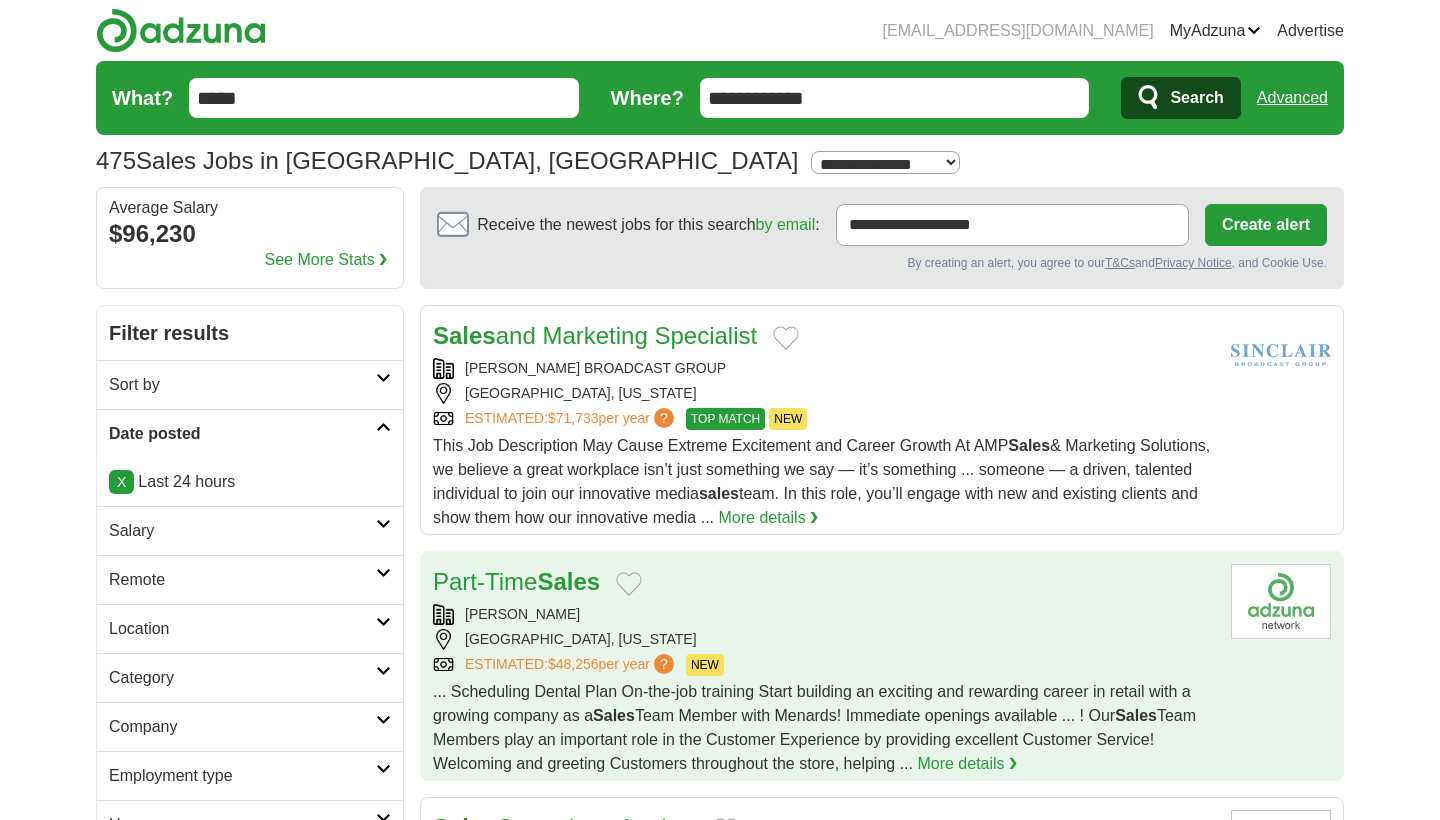 scroll, scrollTop: 0, scrollLeft: 0, axis: both 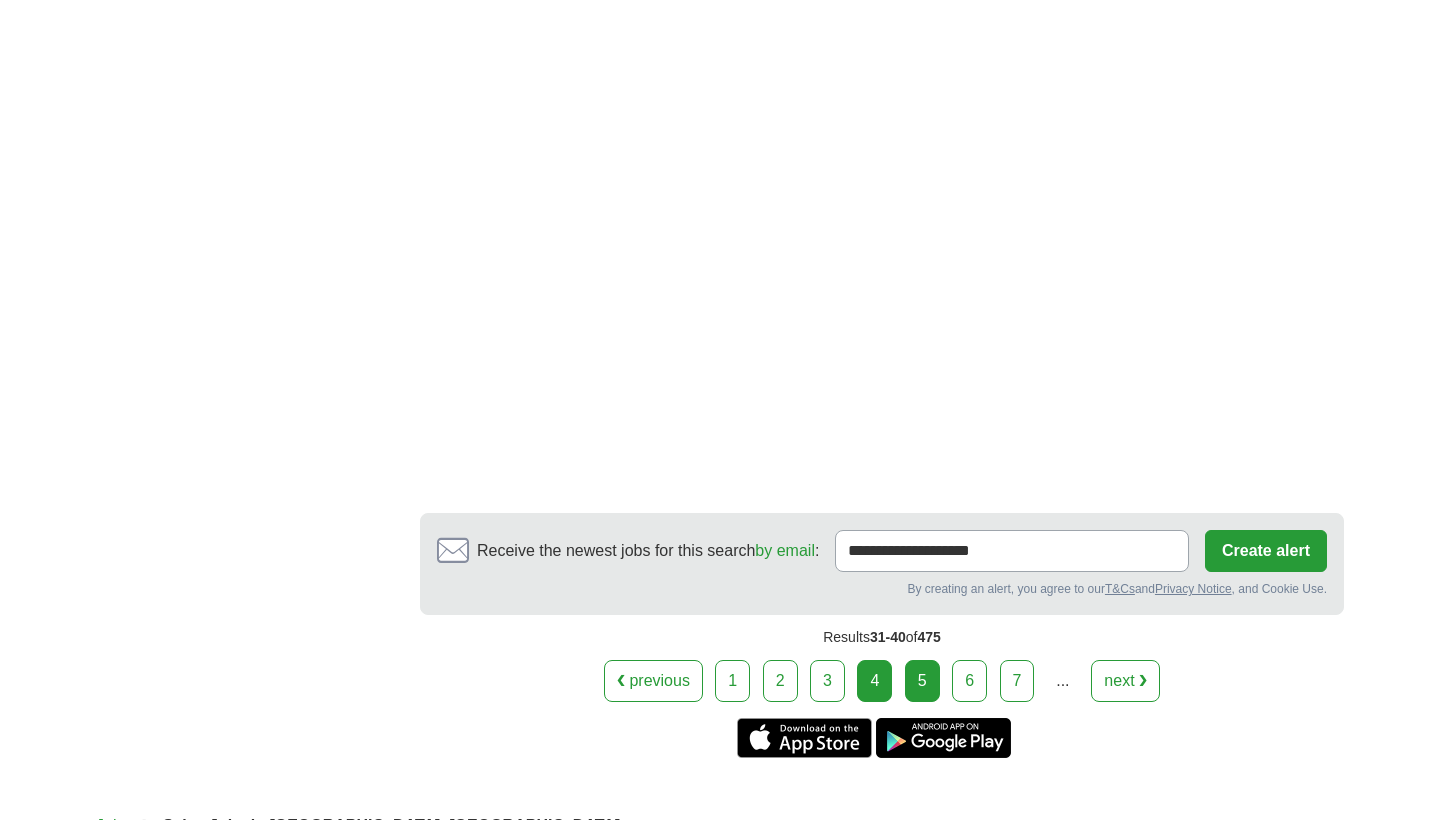 click on "5" at bounding box center [922, 681] 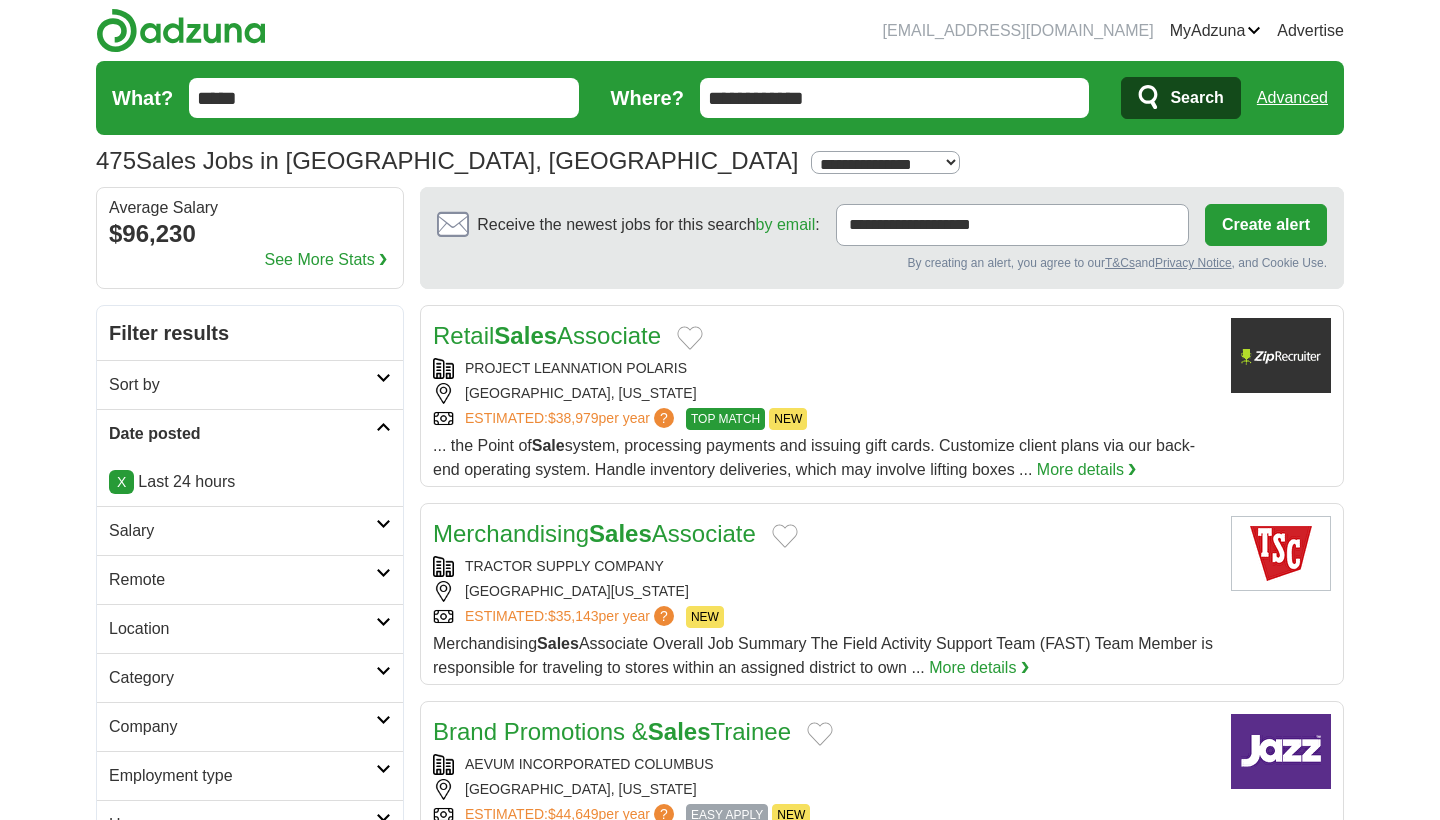 scroll, scrollTop: 0, scrollLeft: 0, axis: both 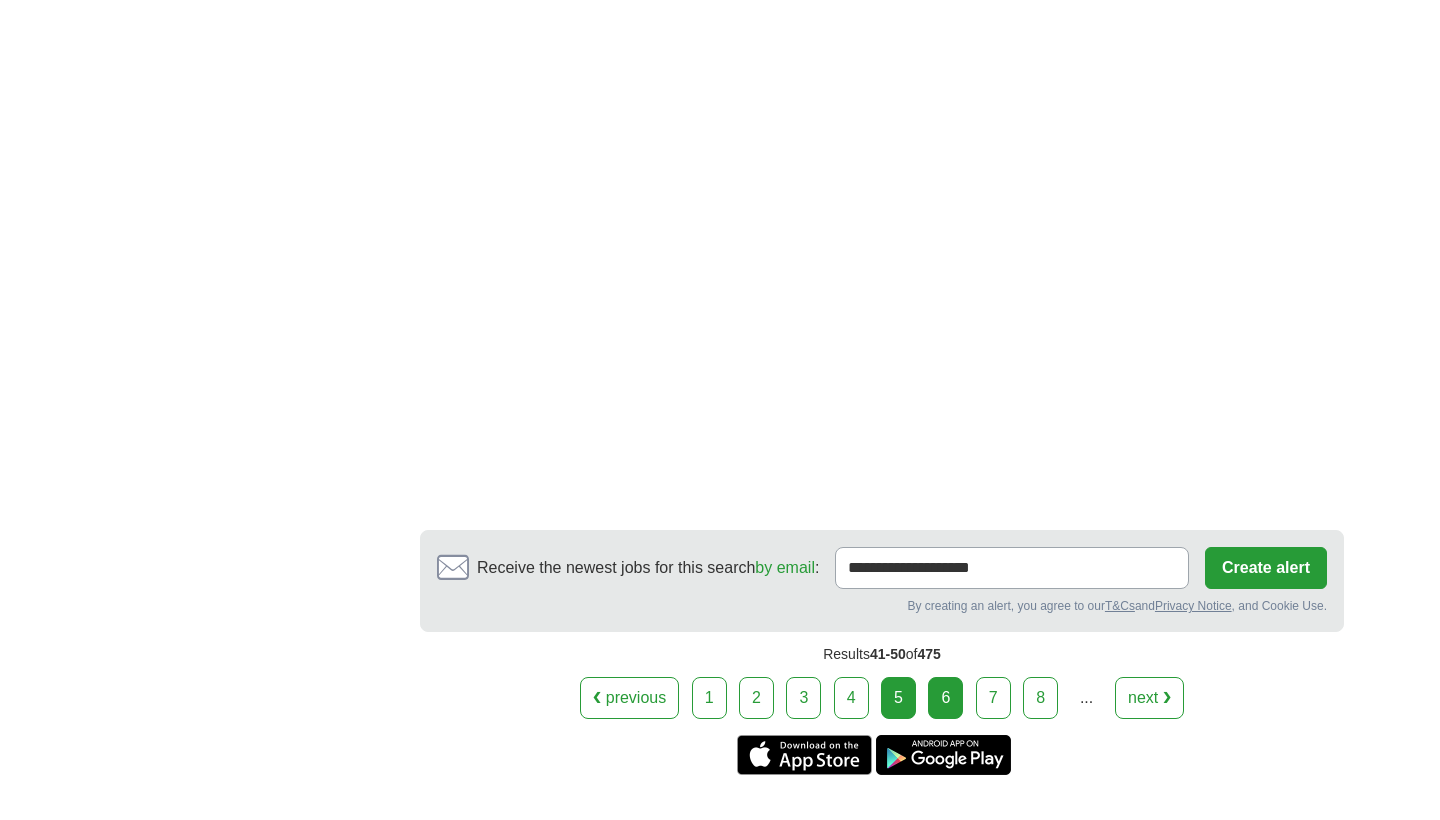 click on "6" at bounding box center (945, 698) 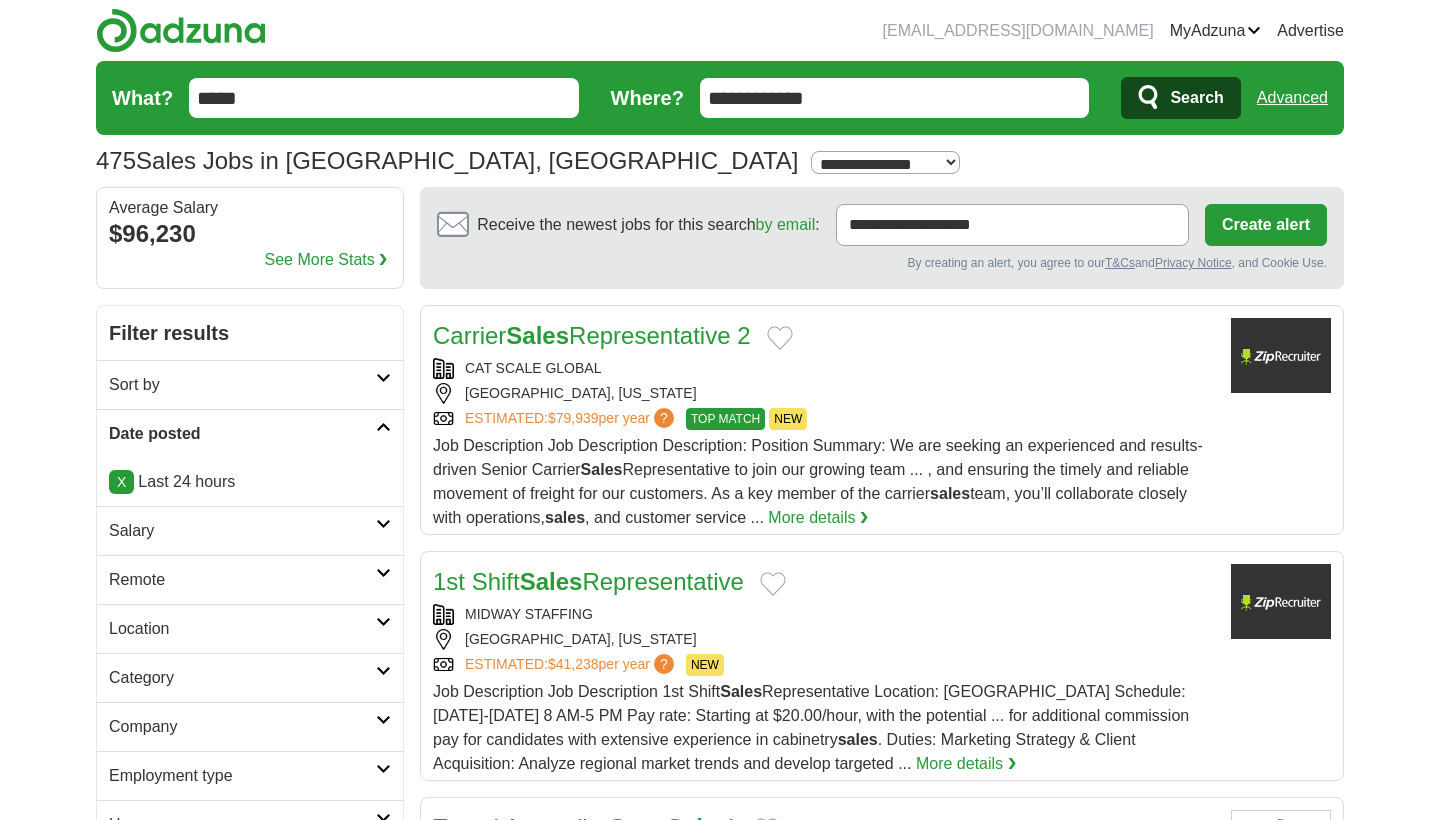 scroll, scrollTop: 0, scrollLeft: 0, axis: both 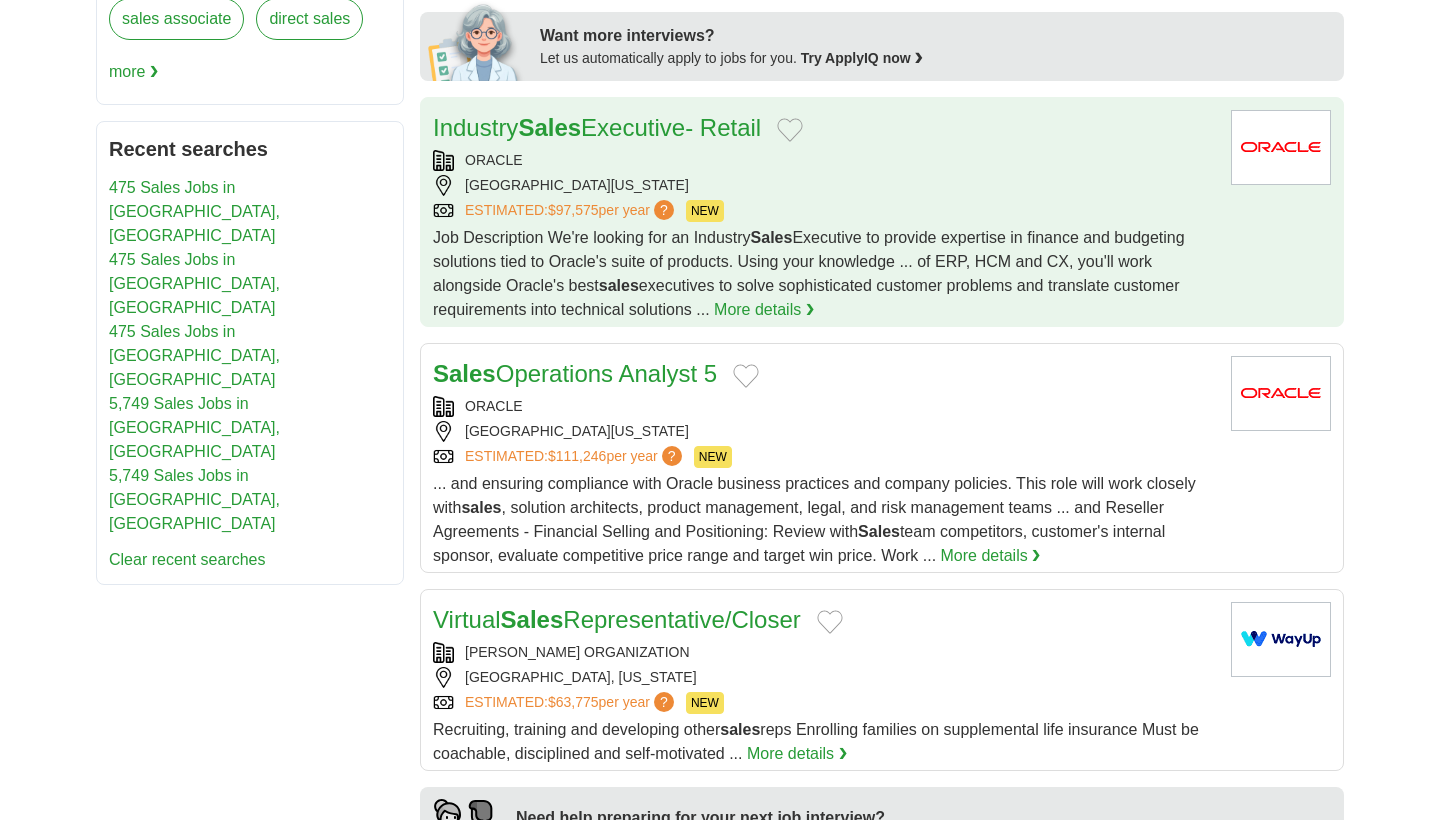 click on "ORACLE" at bounding box center (824, 160) 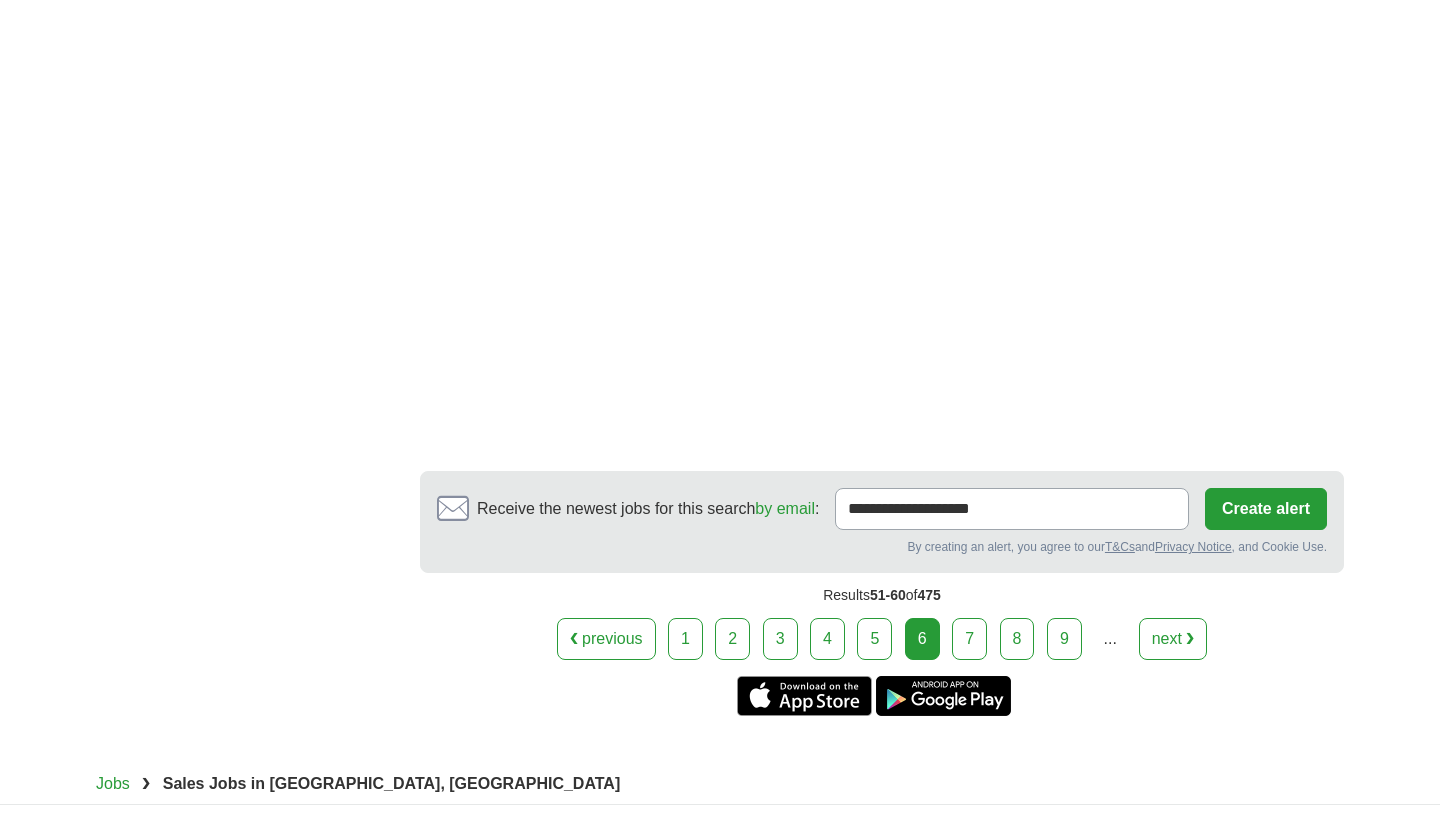 scroll, scrollTop: 3576, scrollLeft: 0, axis: vertical 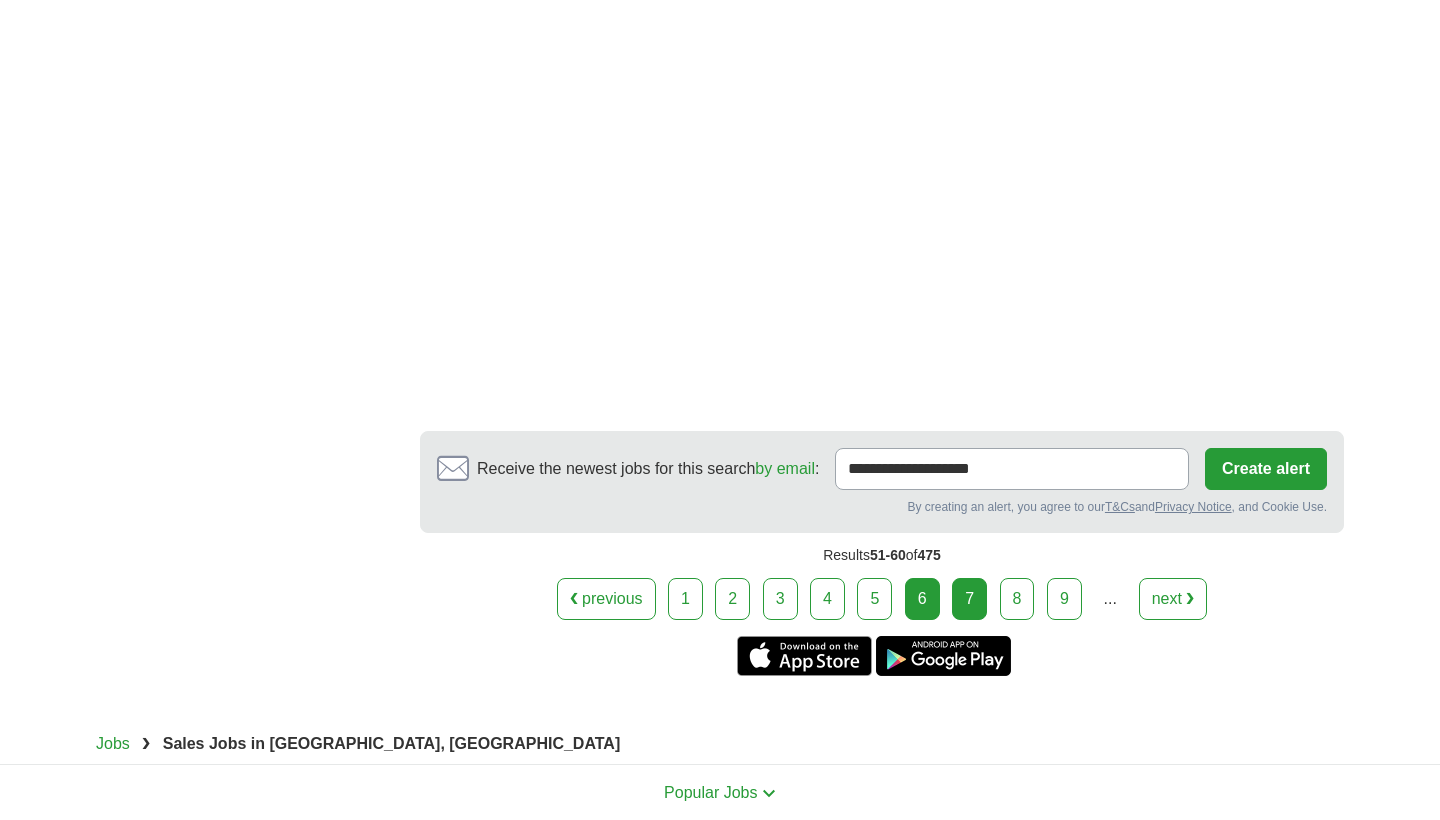 click on "7" at bounding box center [969, 599] 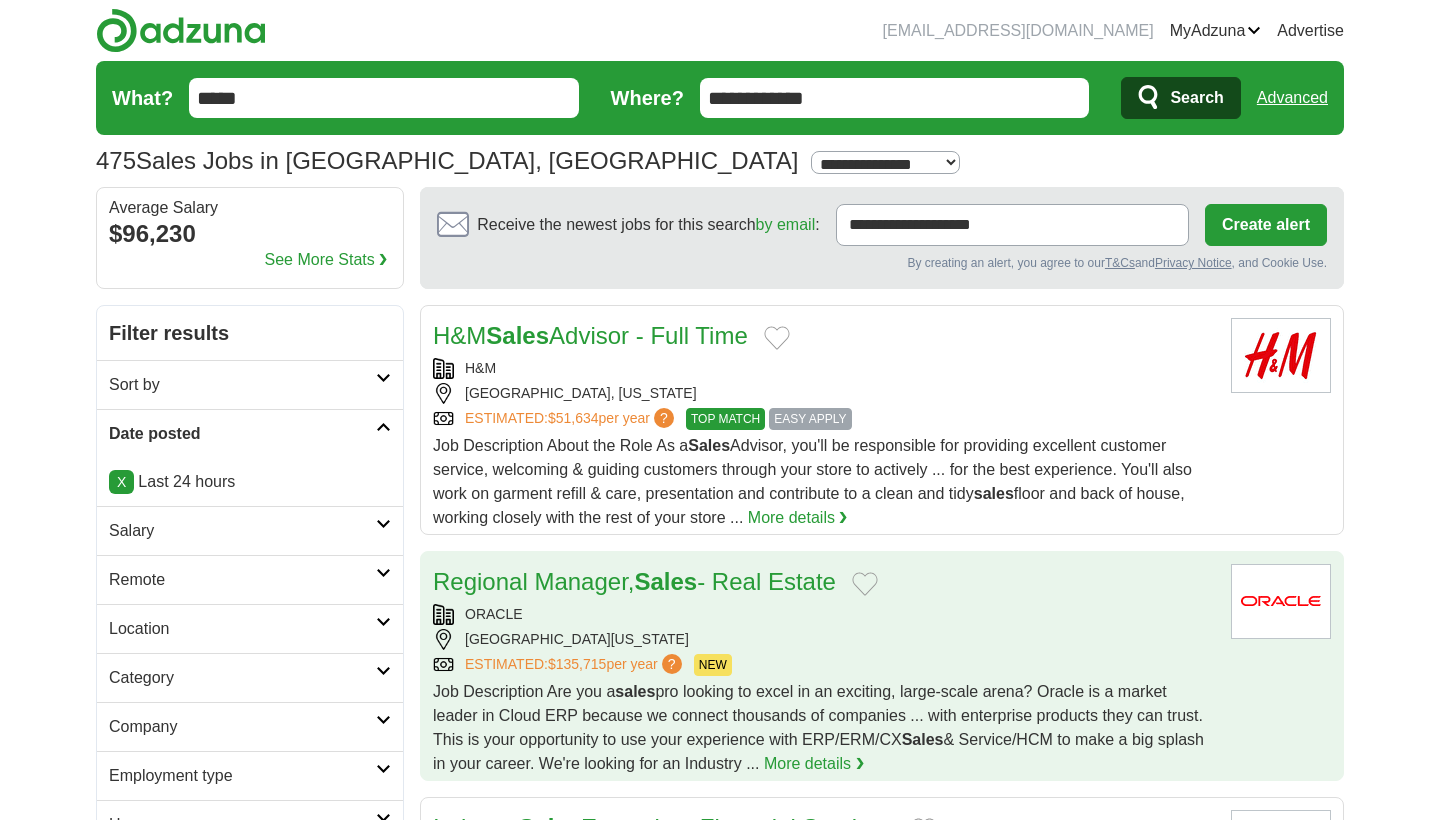 scroll, scrollTop: 0, scrollLeft: 0, axis: both 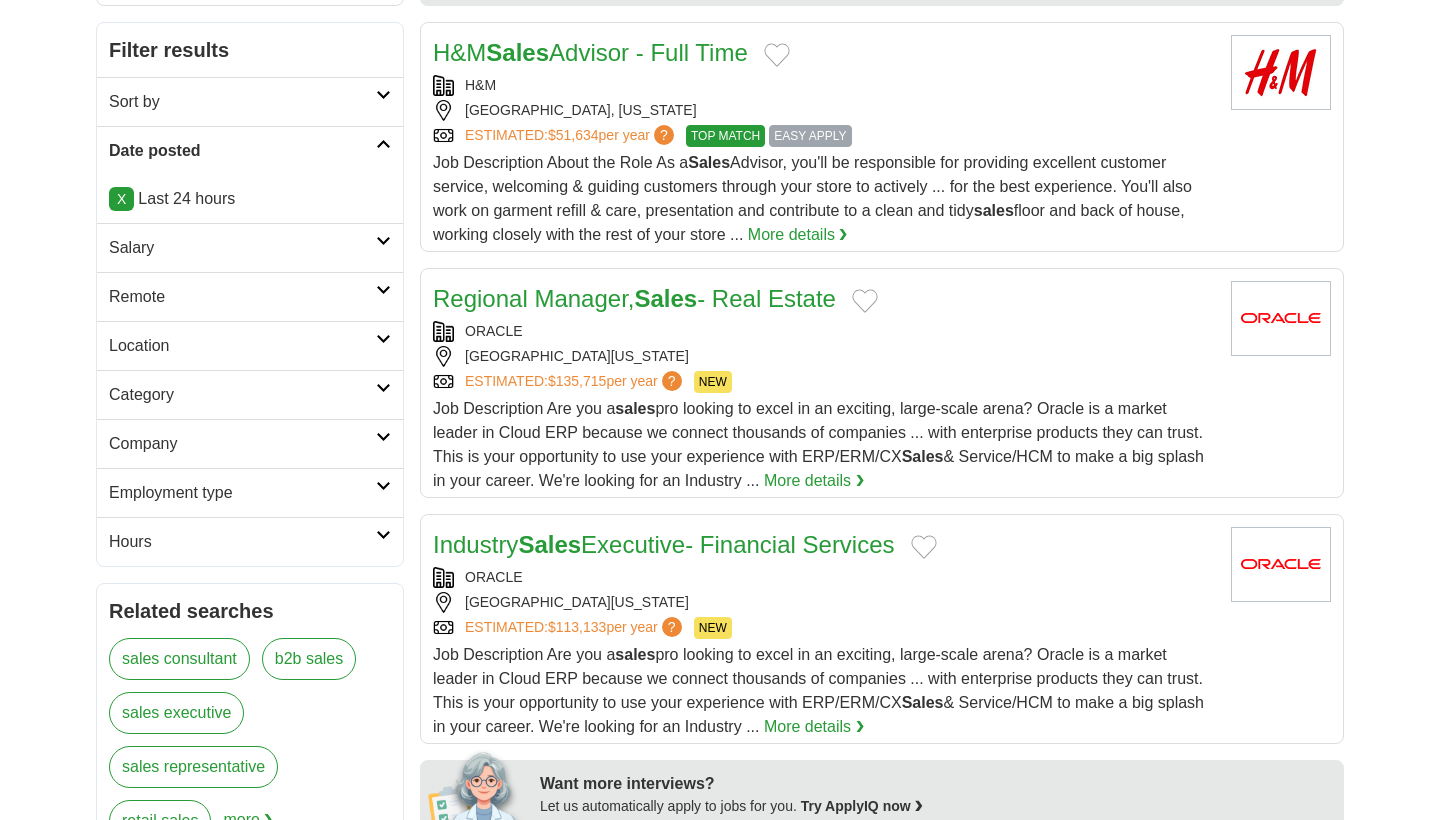 click on "Salary" at bounding box center (242, 248) 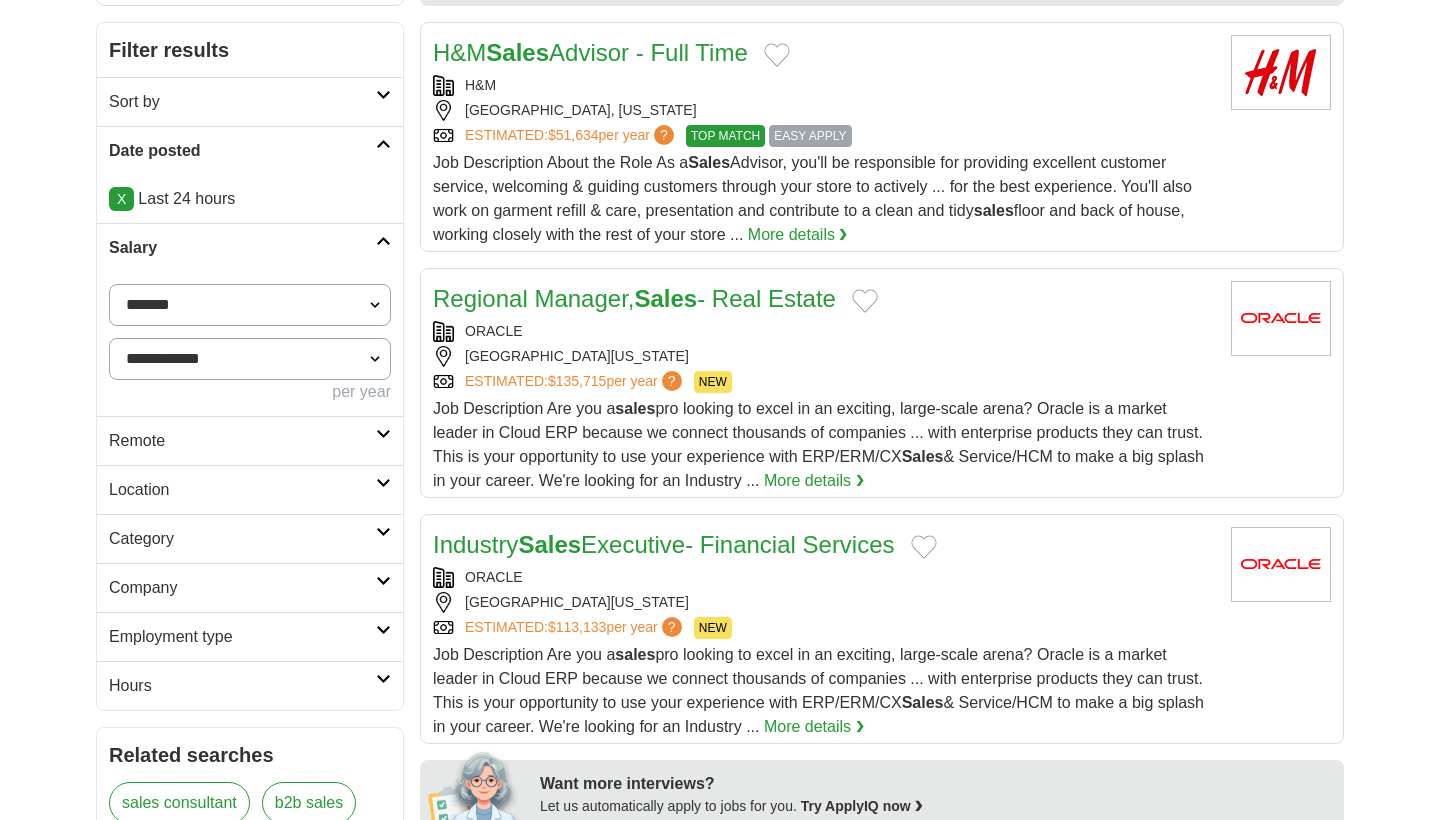 select on "*****" 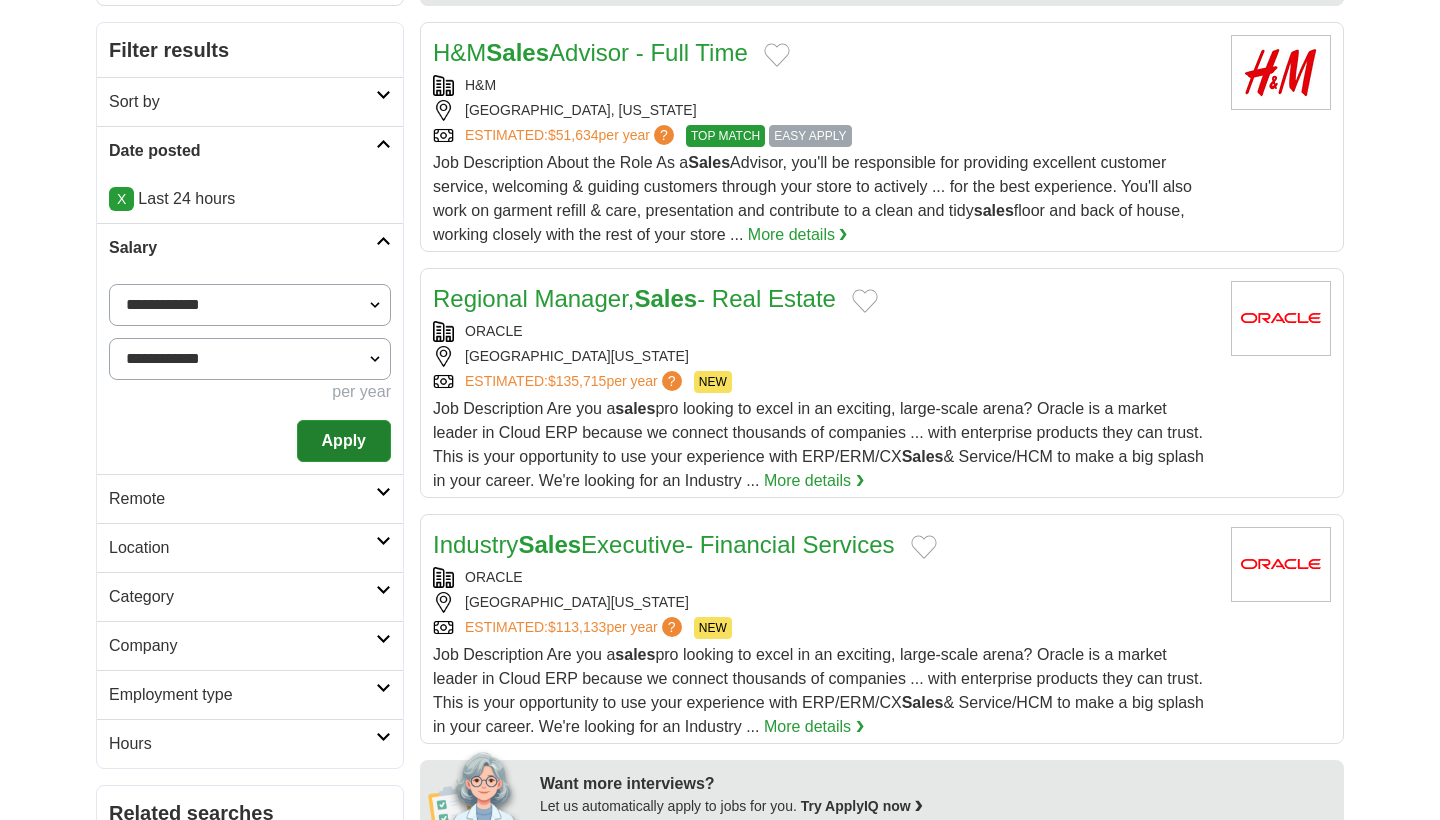 click on "Apply" at bounding box center [344, 441] 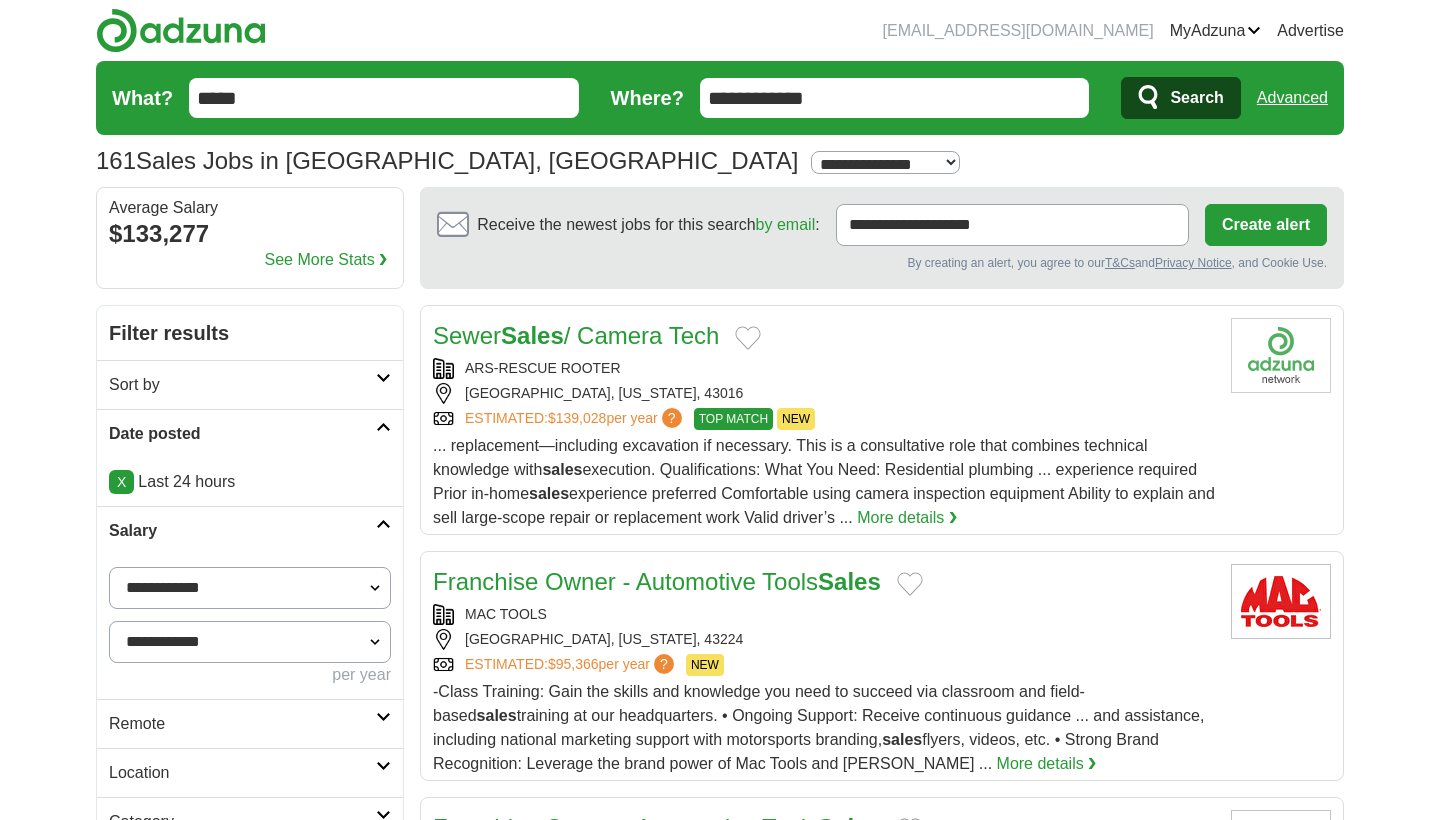 scroll, scrollTop: 0, scrollLeft: 0, axis: both 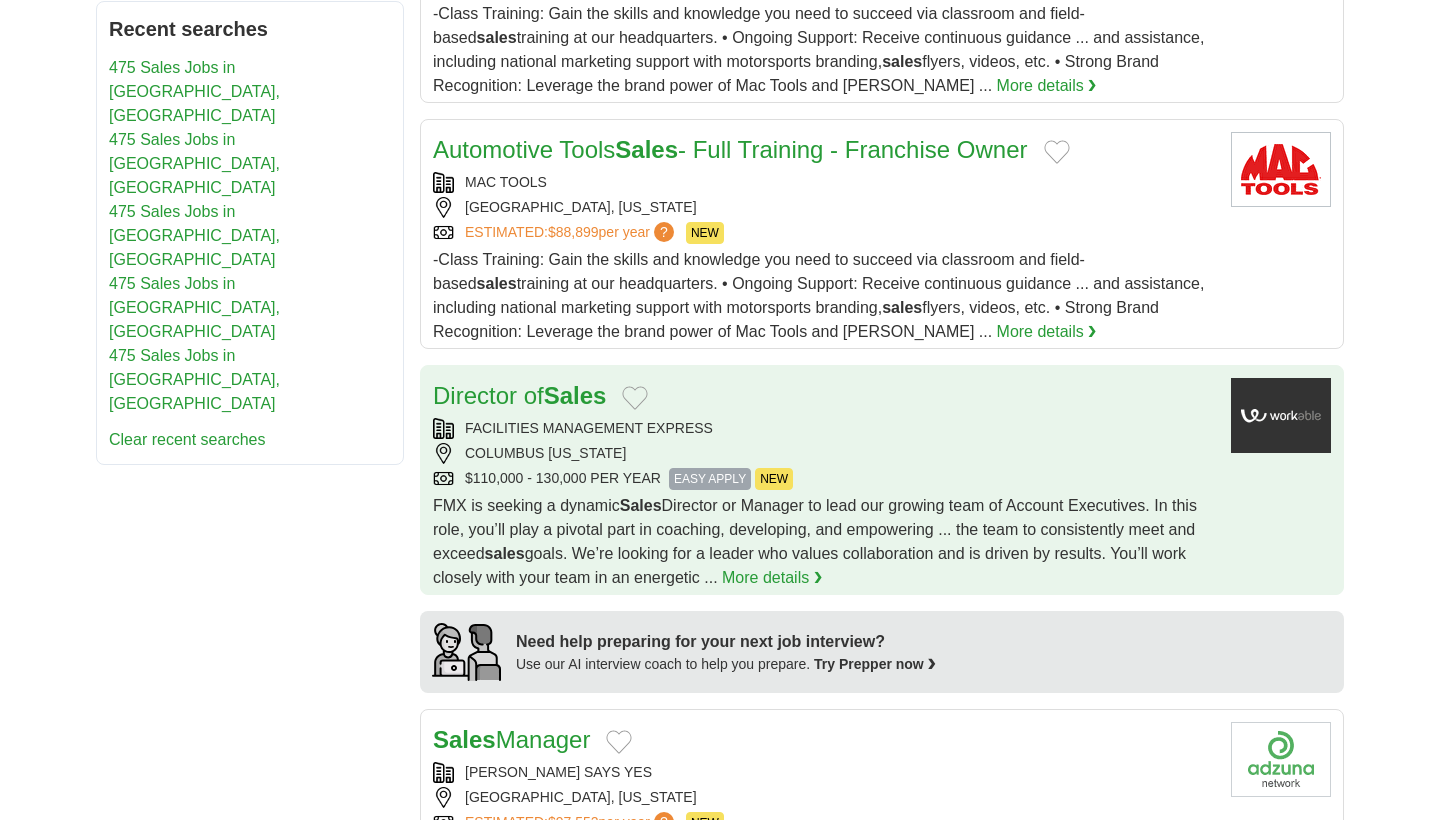 click on "COLUMBUS [US_STATE]" at bounding box center [824, 453] 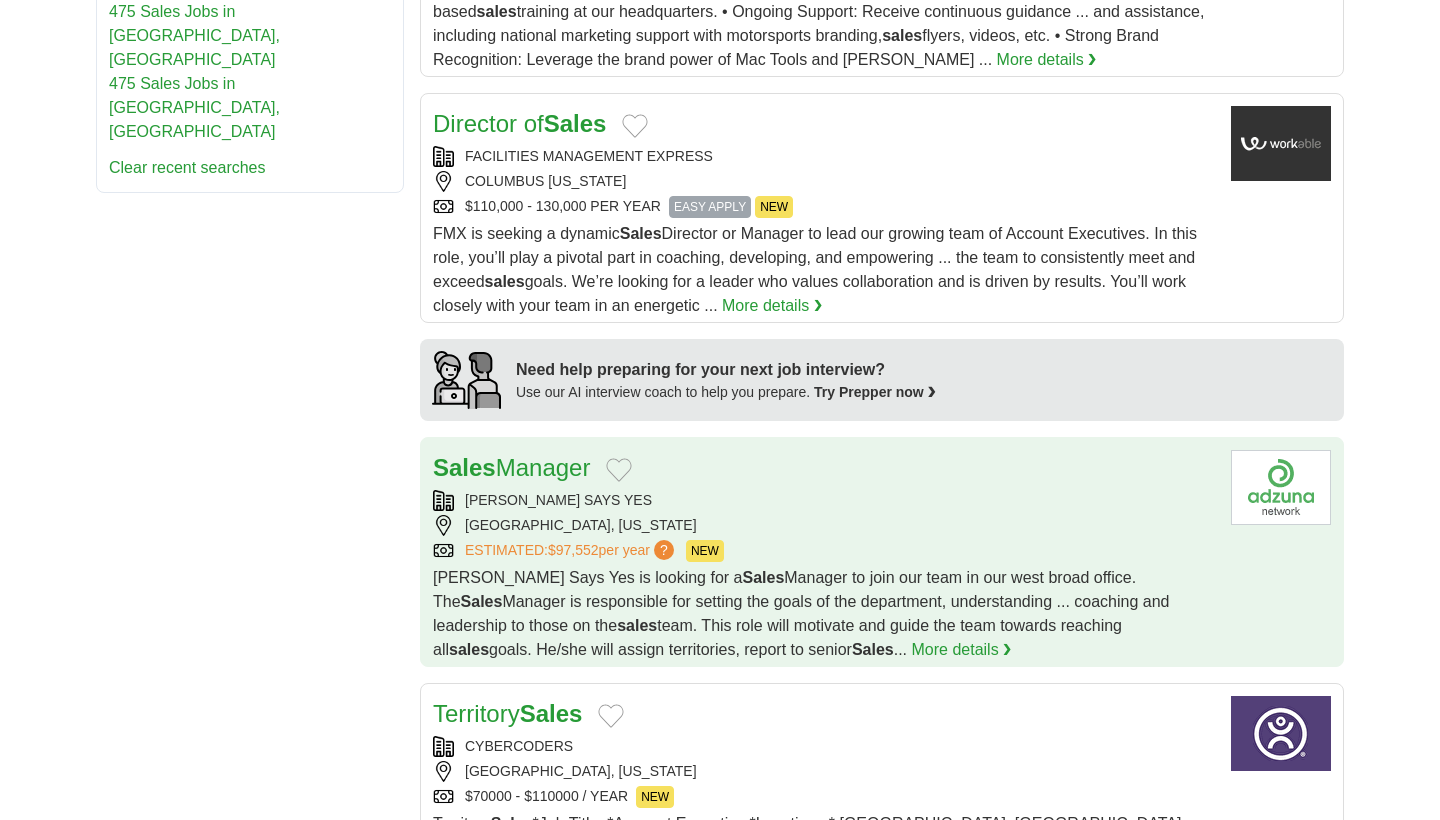 scroll, scrollTop: 1528, scrollLeft: 0, axis: vertical 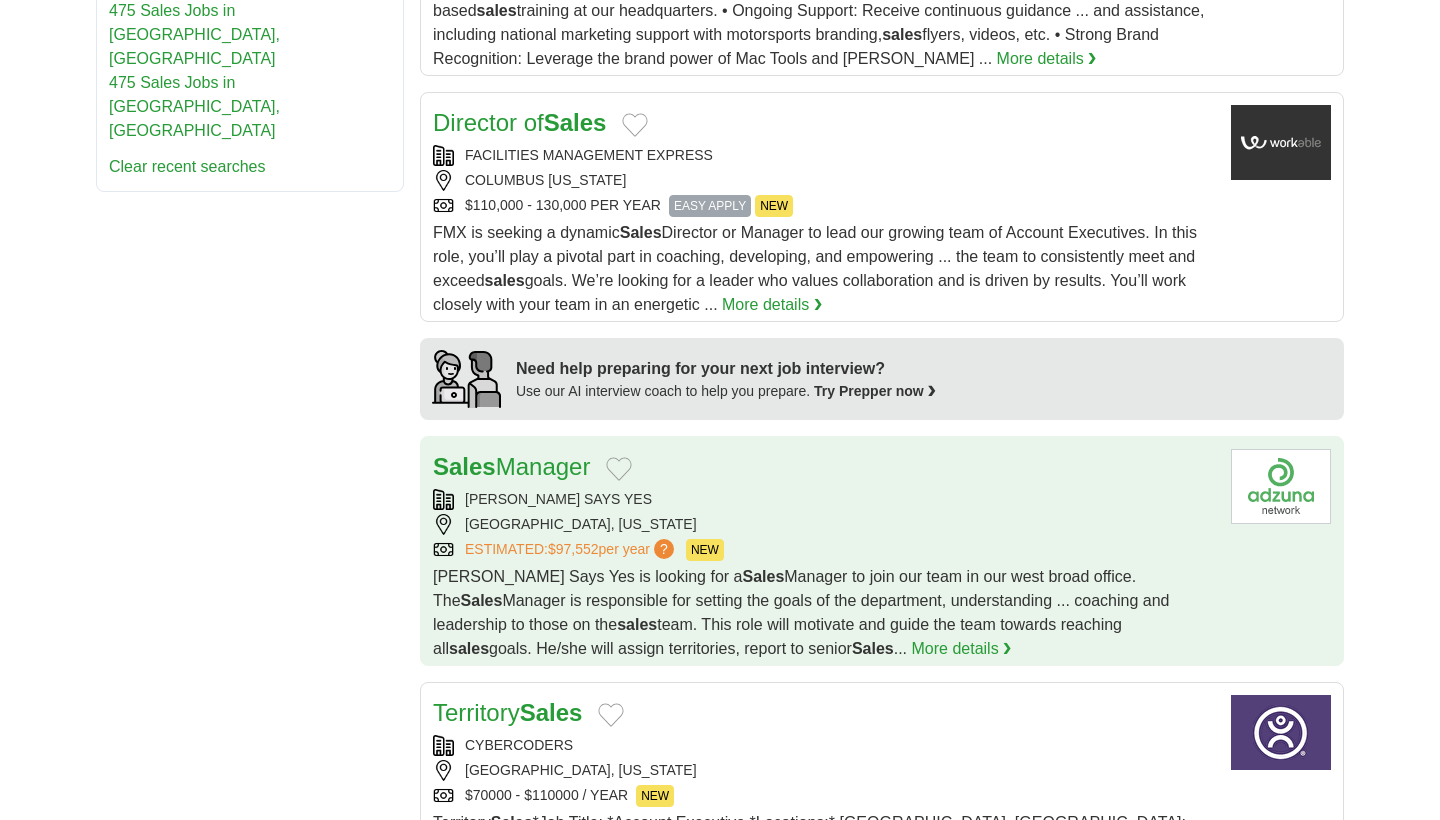 click on "Sales  Manager" at bounding box center [824, 467] 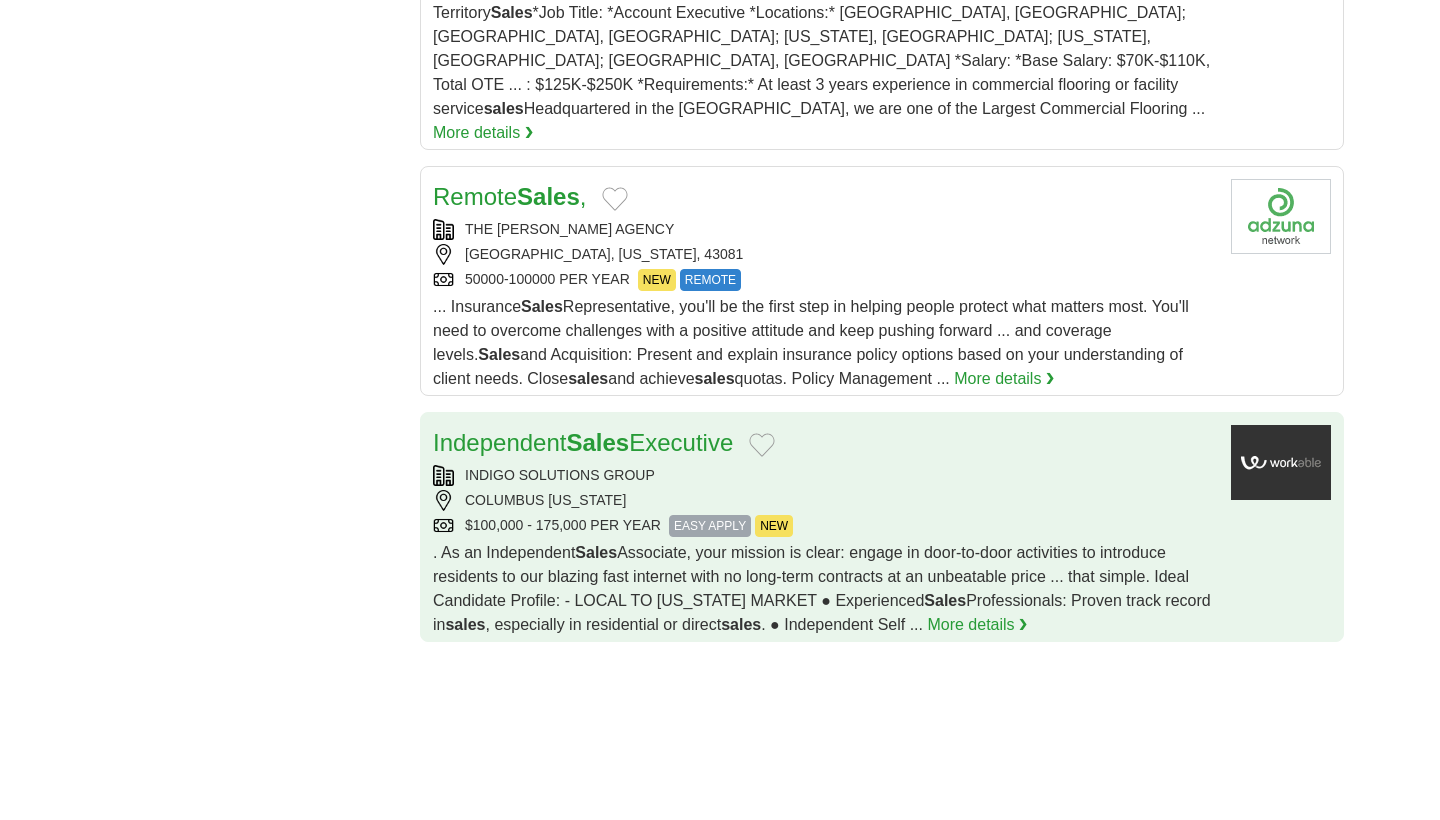 scroll, scrollTop: 2451, scrollLeft: 0, axis: vertical 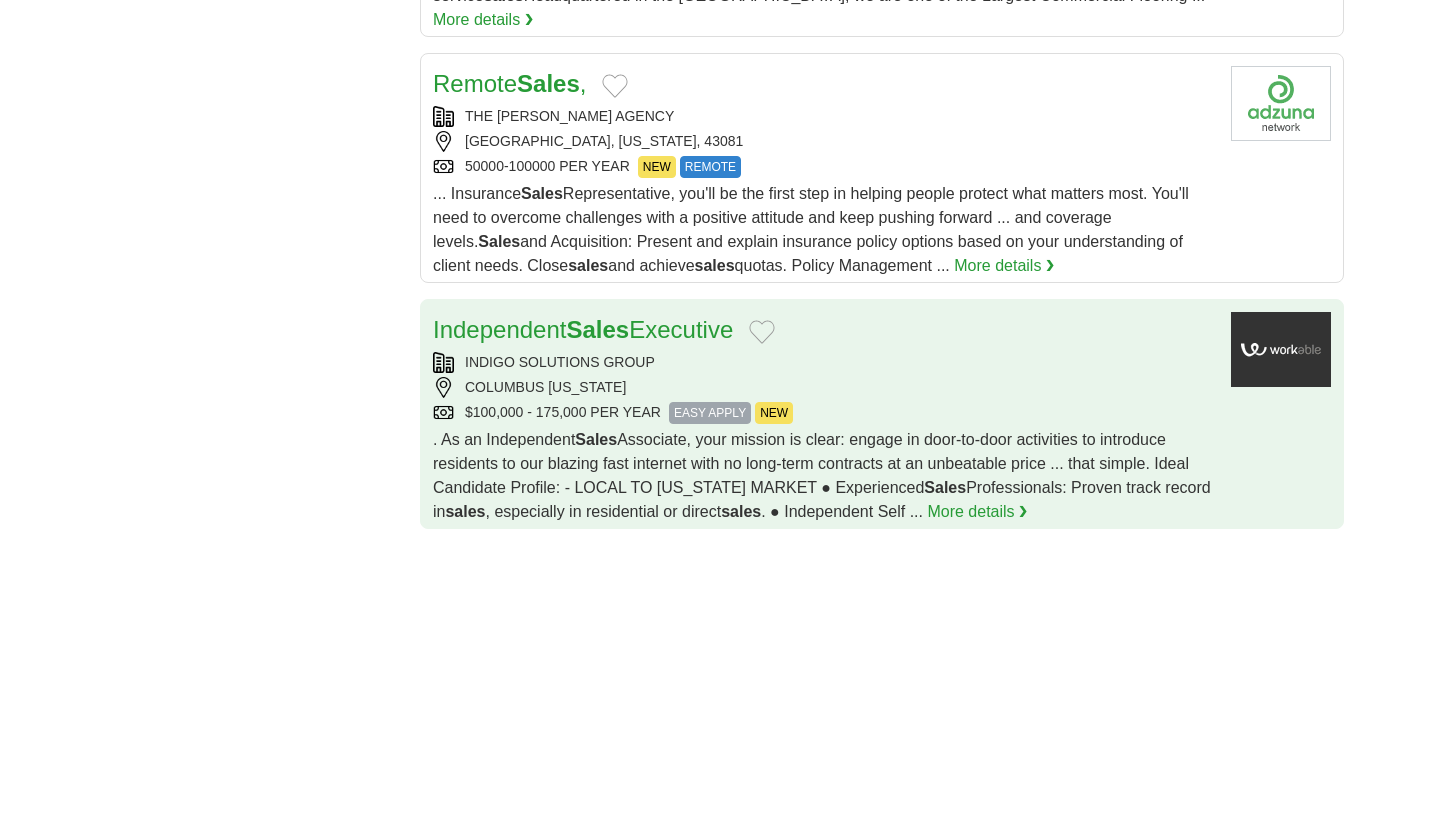 click on "Independent  Sales  Executive
INDIGO SOLUTIONS GROUP
COLUMBUS OHIO
$100,000 - 175,000 PER YEAR
EASY APPLY NEW
EASY APPLY NEW
. As an Independent  Sales  Associate, your mission is clear: engage in door-to-door activities to introduce residents to our blazing fast internet with no long-term contracts at an unbeatable price ...  that simple. Ideal Candidate Profile: - LOCAL TO OHIO MARKET ● Experienced  Sales  Professionals: Proven track record in  sales" at bounding box center [824, 418] 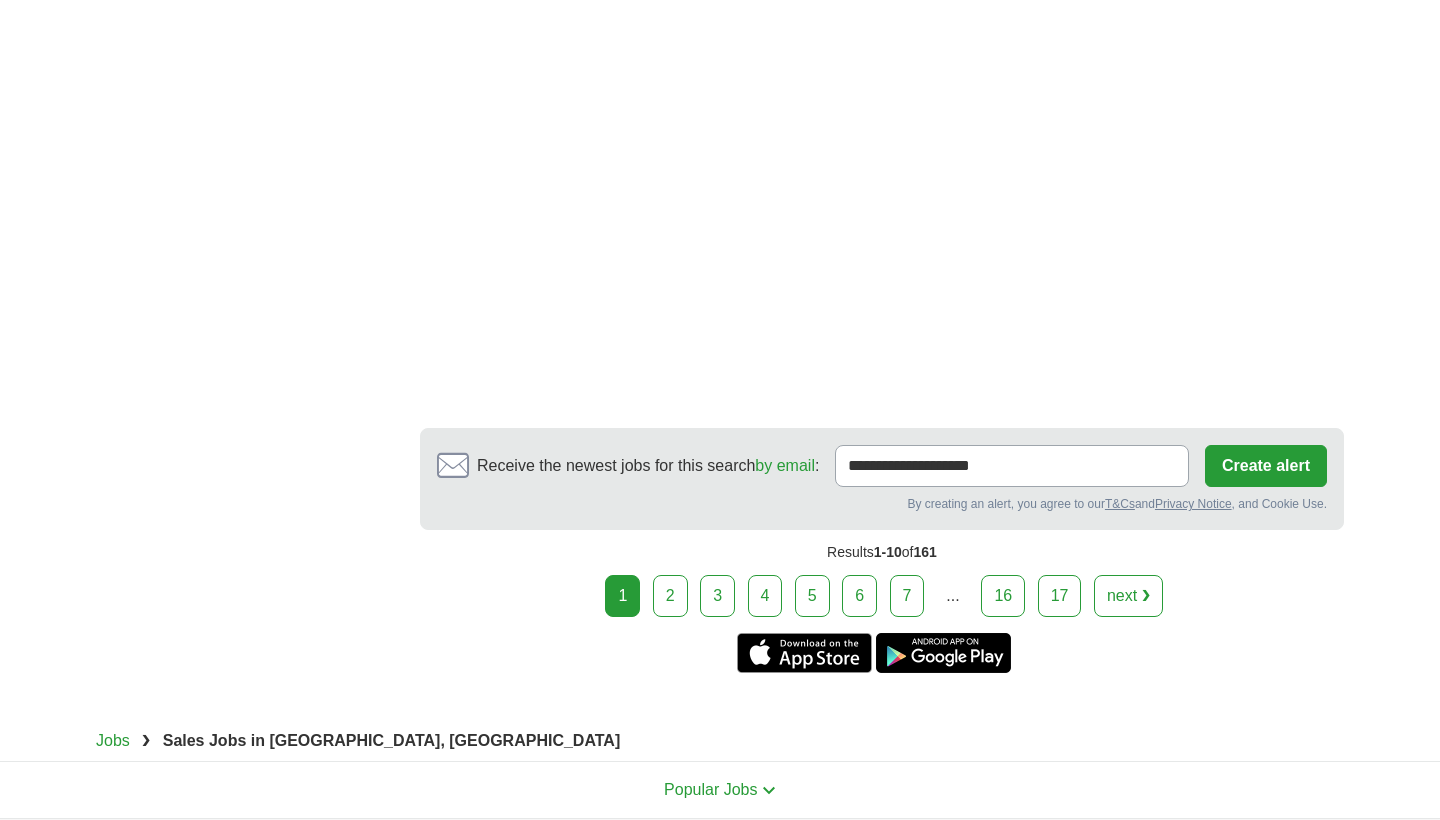 scroll, scrollTop: 3928, scrollLeft: 0, axis: vertical 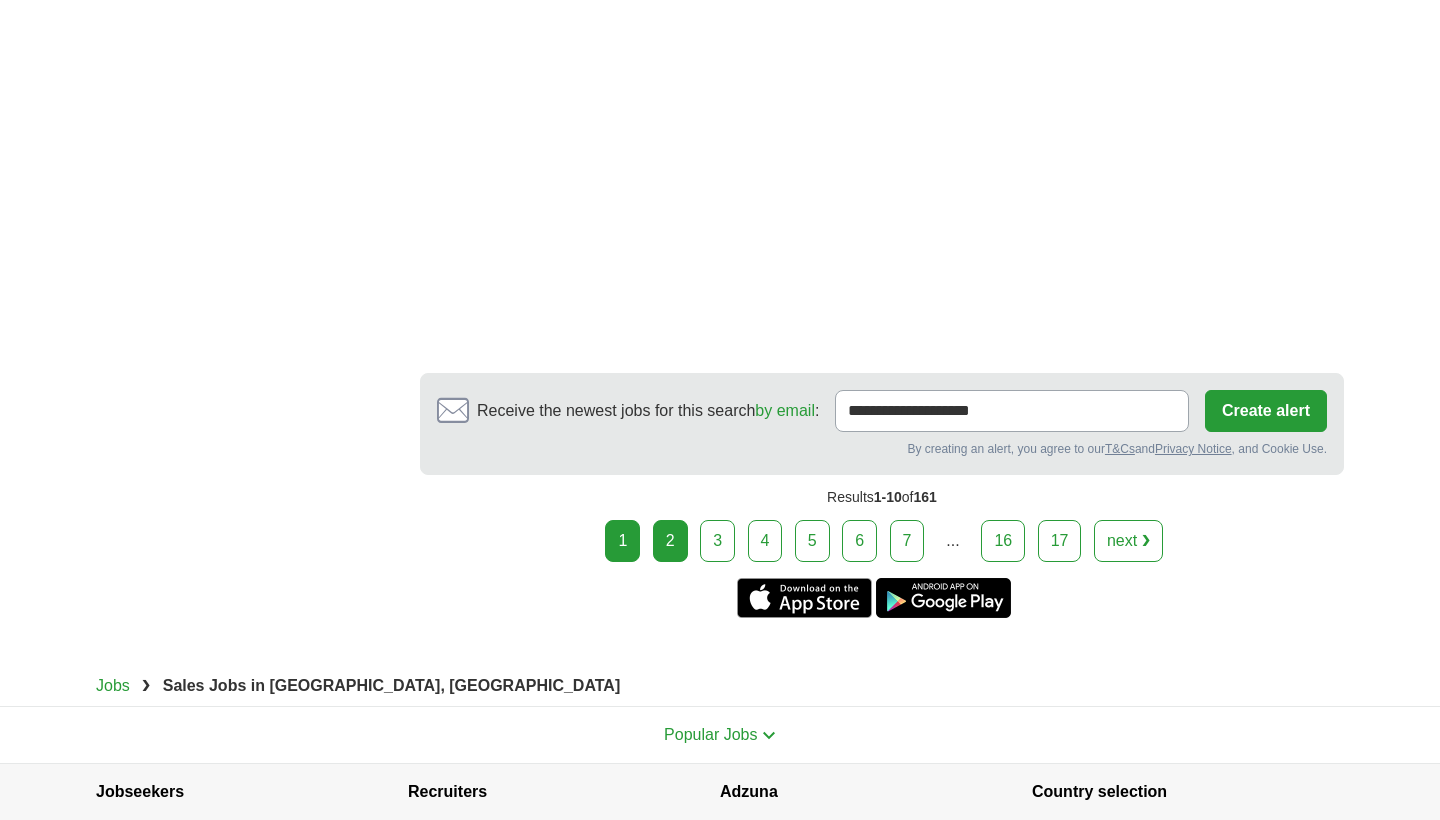 click on "2" at bounding box center (670, 541) 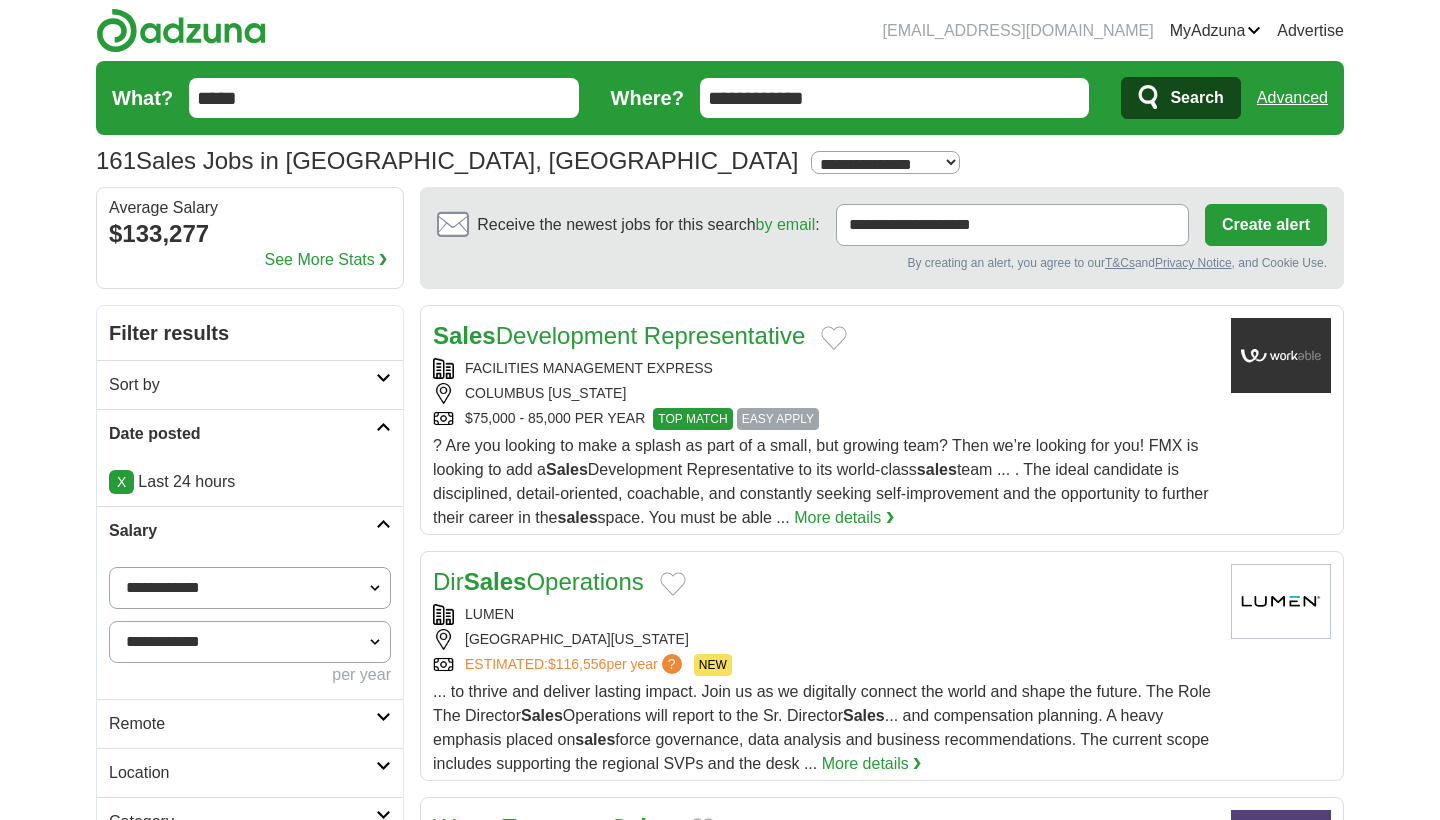 scroll, scrollTop: 0, scrollLeft: 0, axis: both 